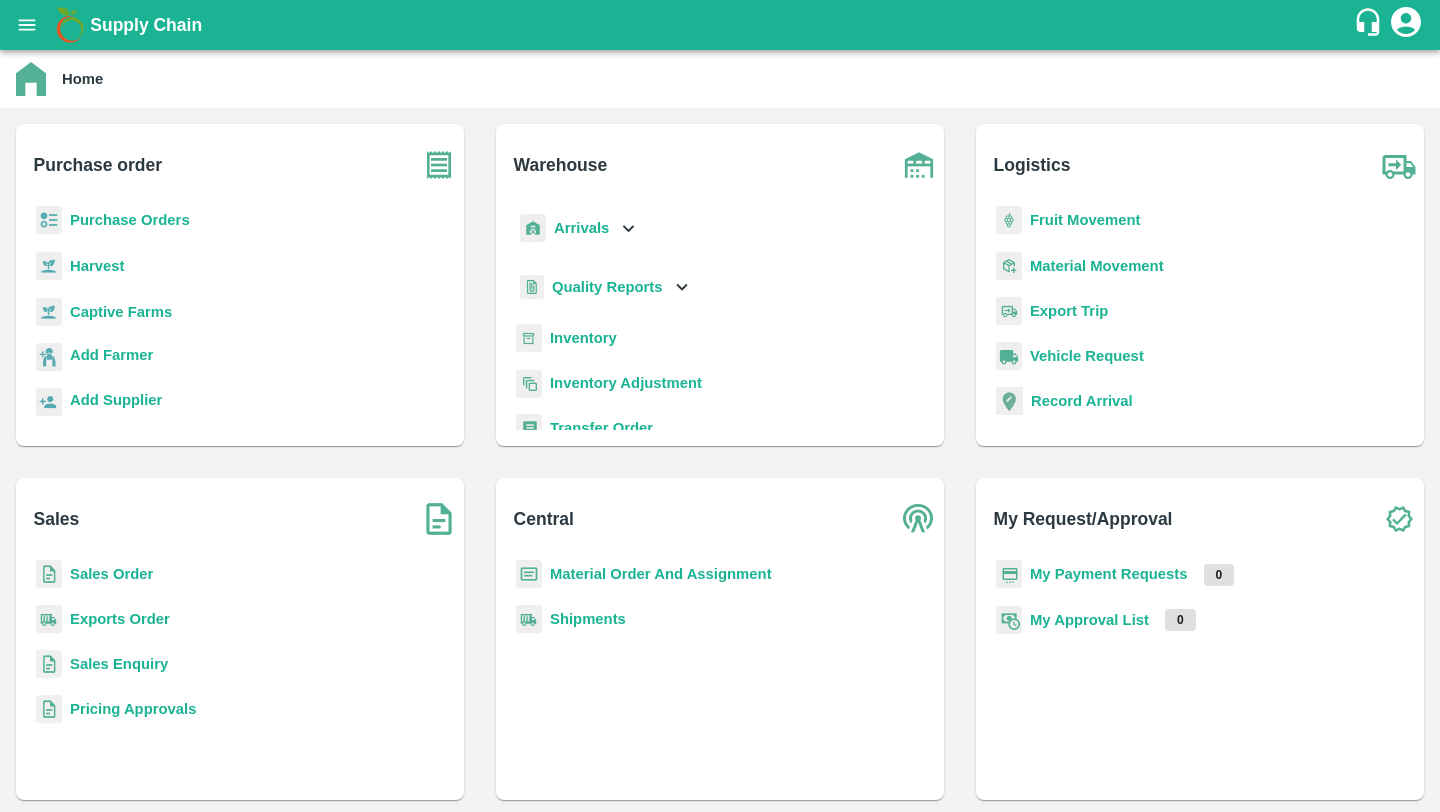 scroll, scrollTop: 0, scrollLeft: 0, axis: both 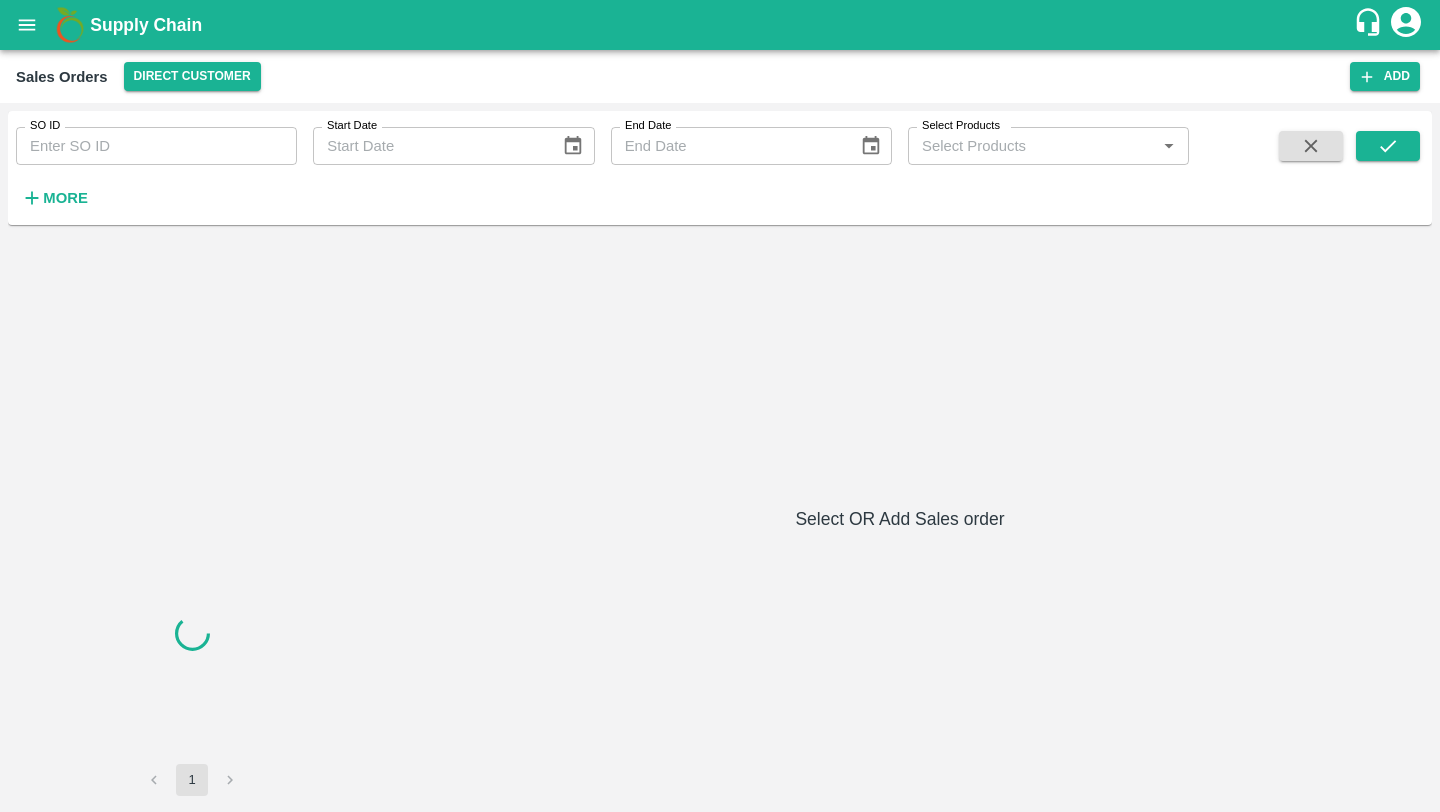 click on "SO ID" at bounding box center [156, 146] 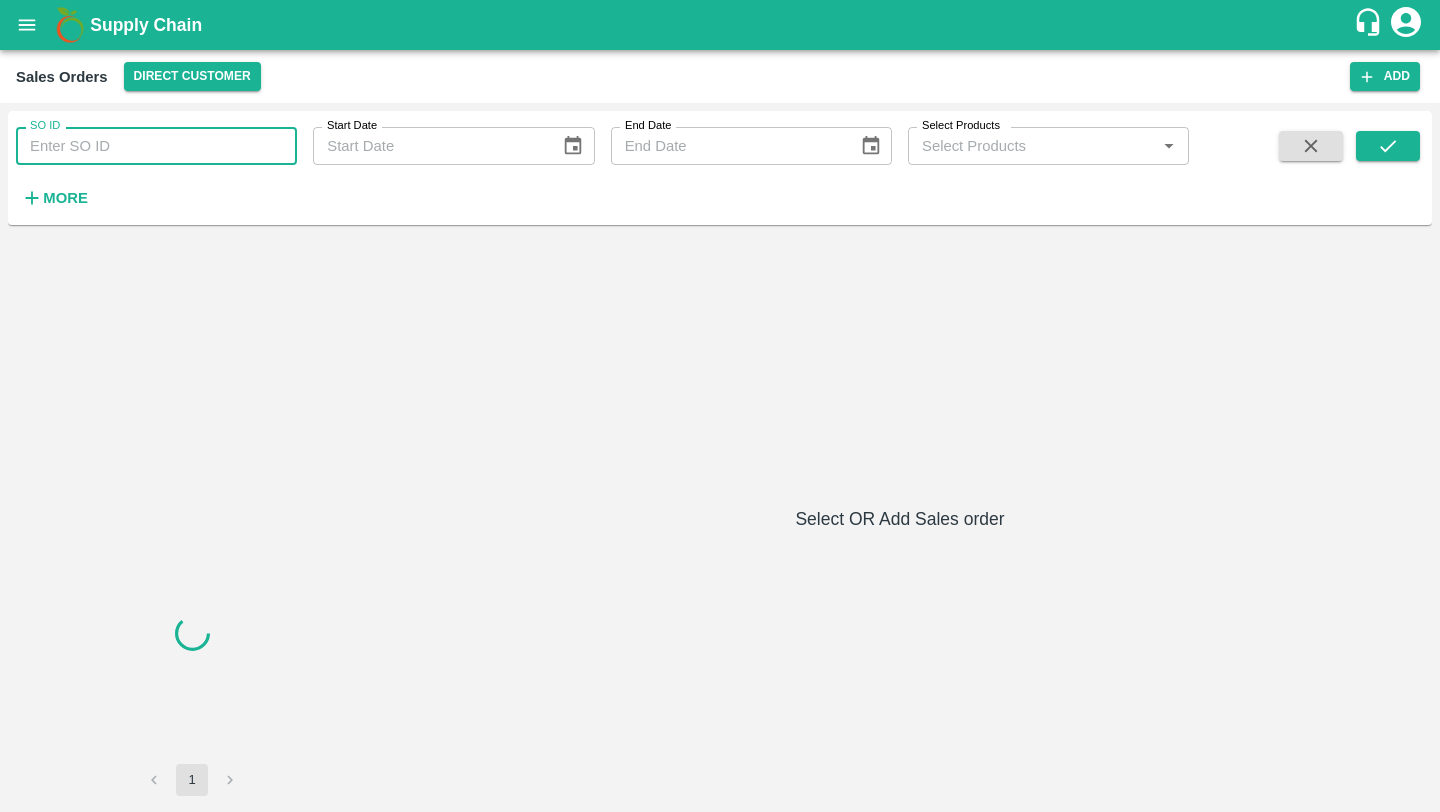 paste on "593664" 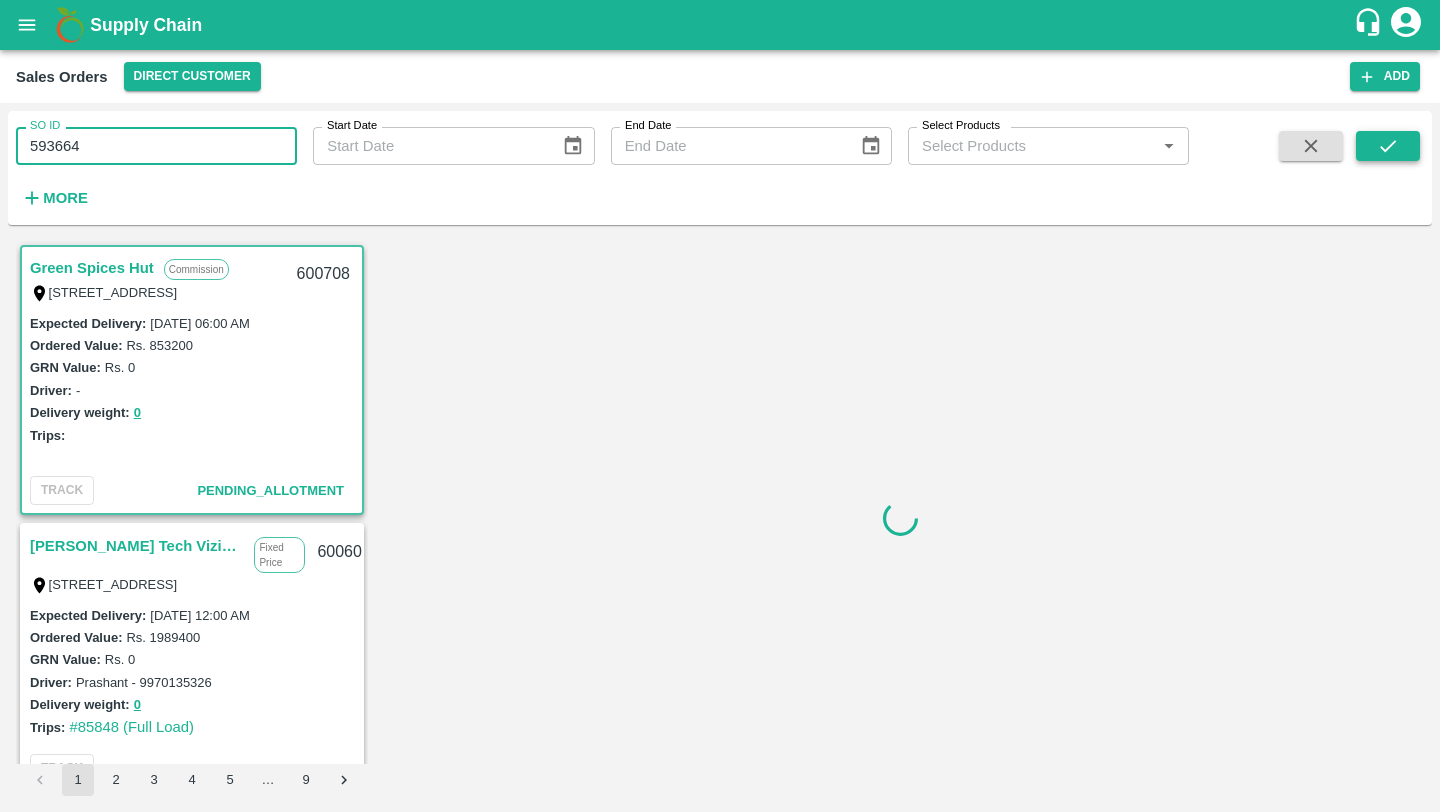 type on "593664" 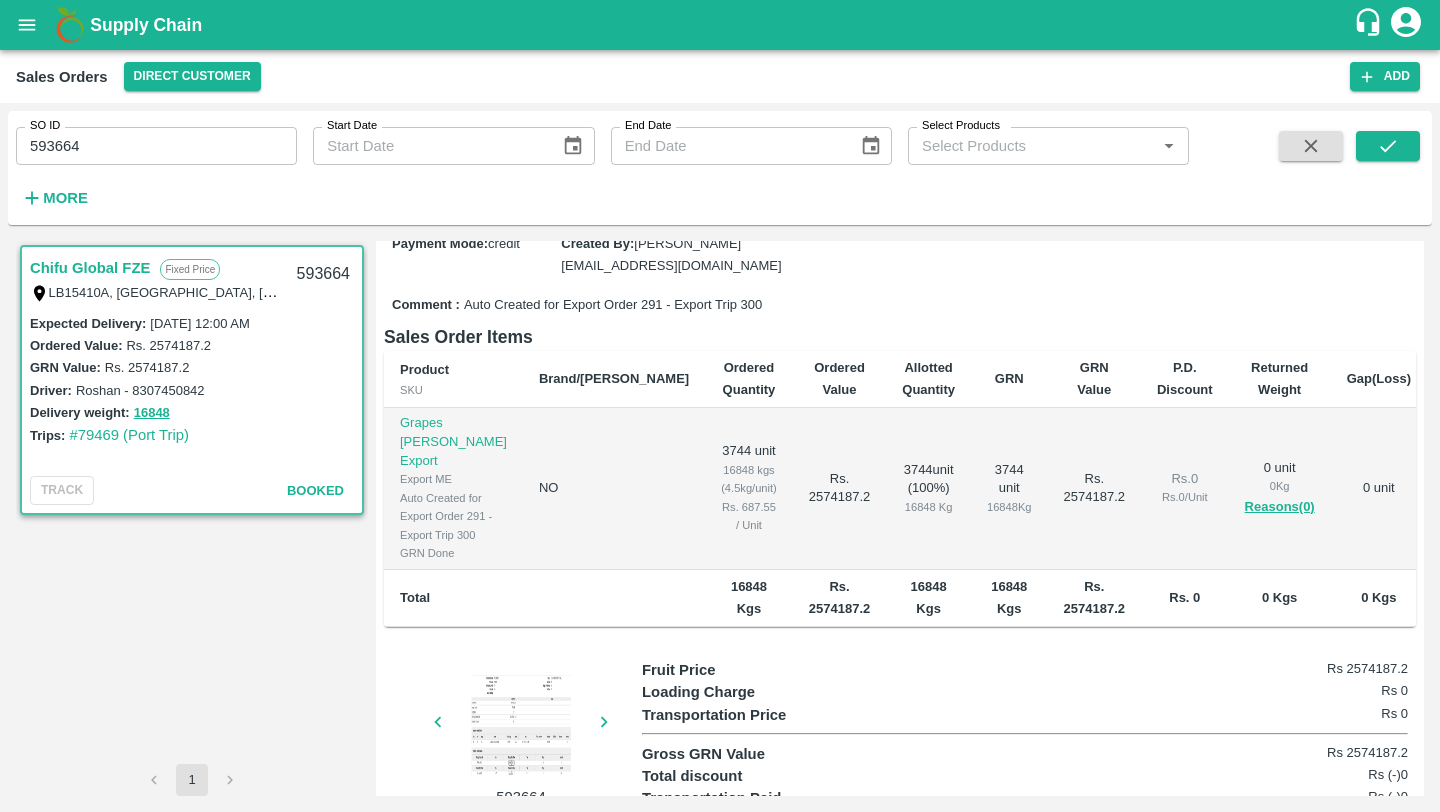 scroll, scrollTop: 324, scrollLeft: 0, axis: vertical 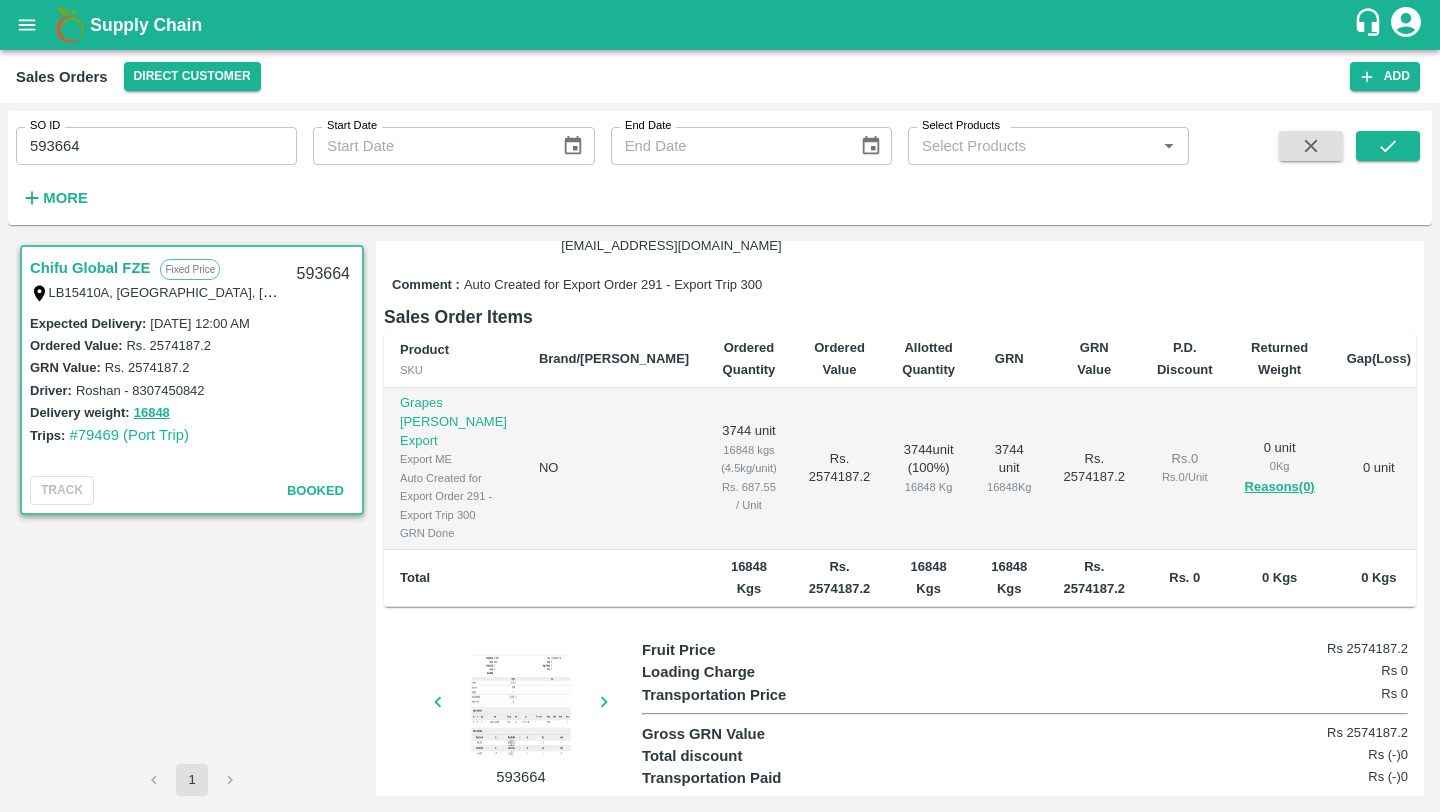 click at bounding box center [521, 705] 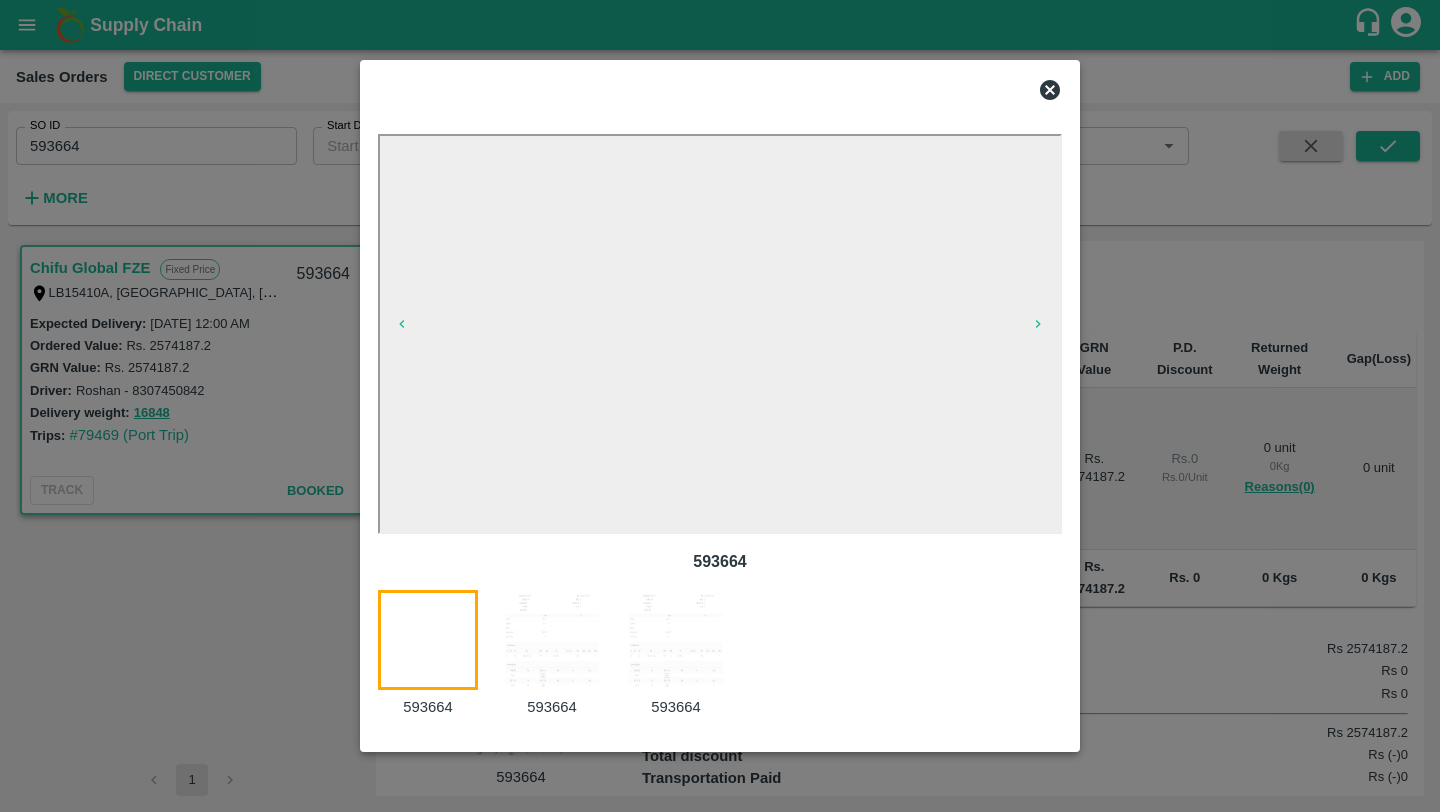 click at bounding box center (552, 640) 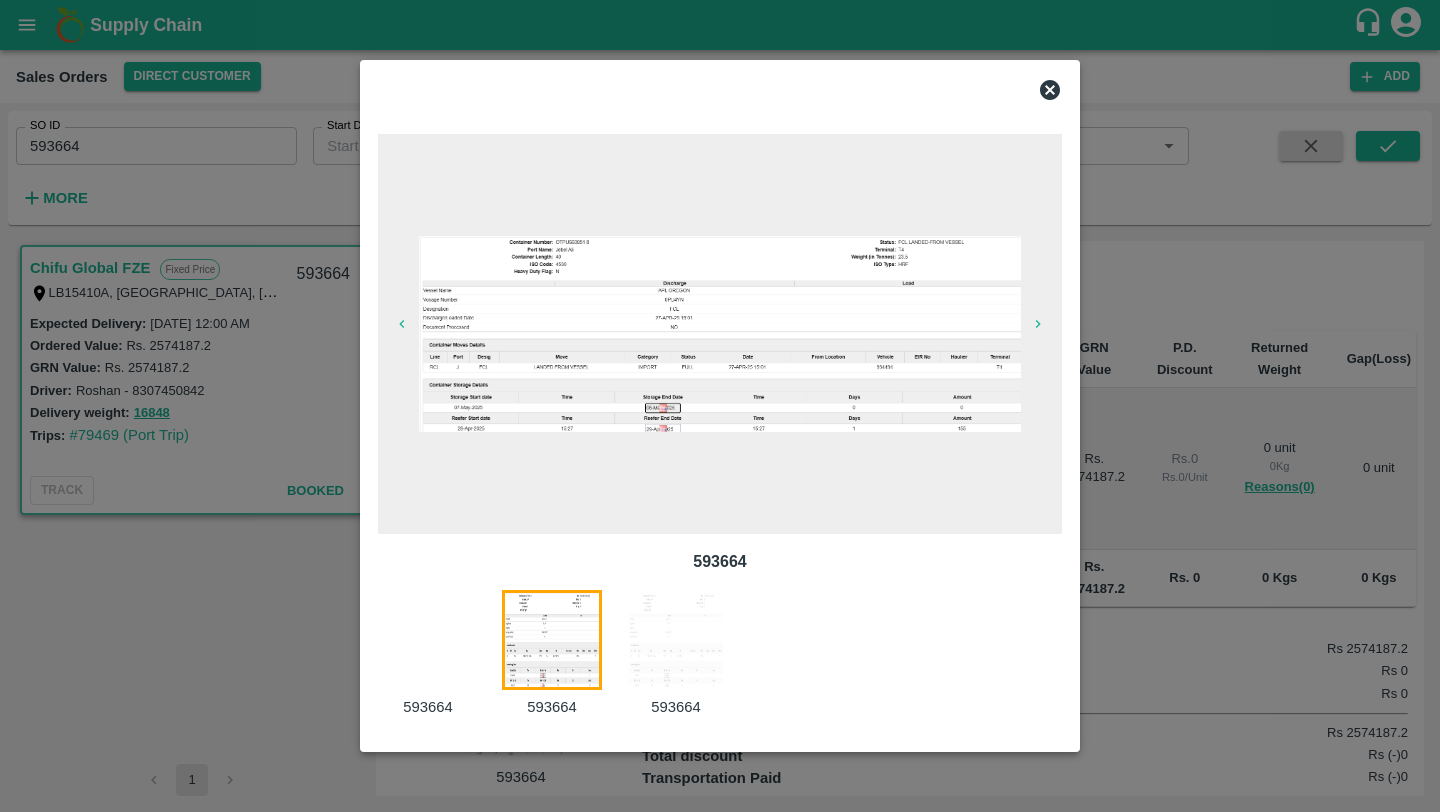 click at bounding box center [676, 640] 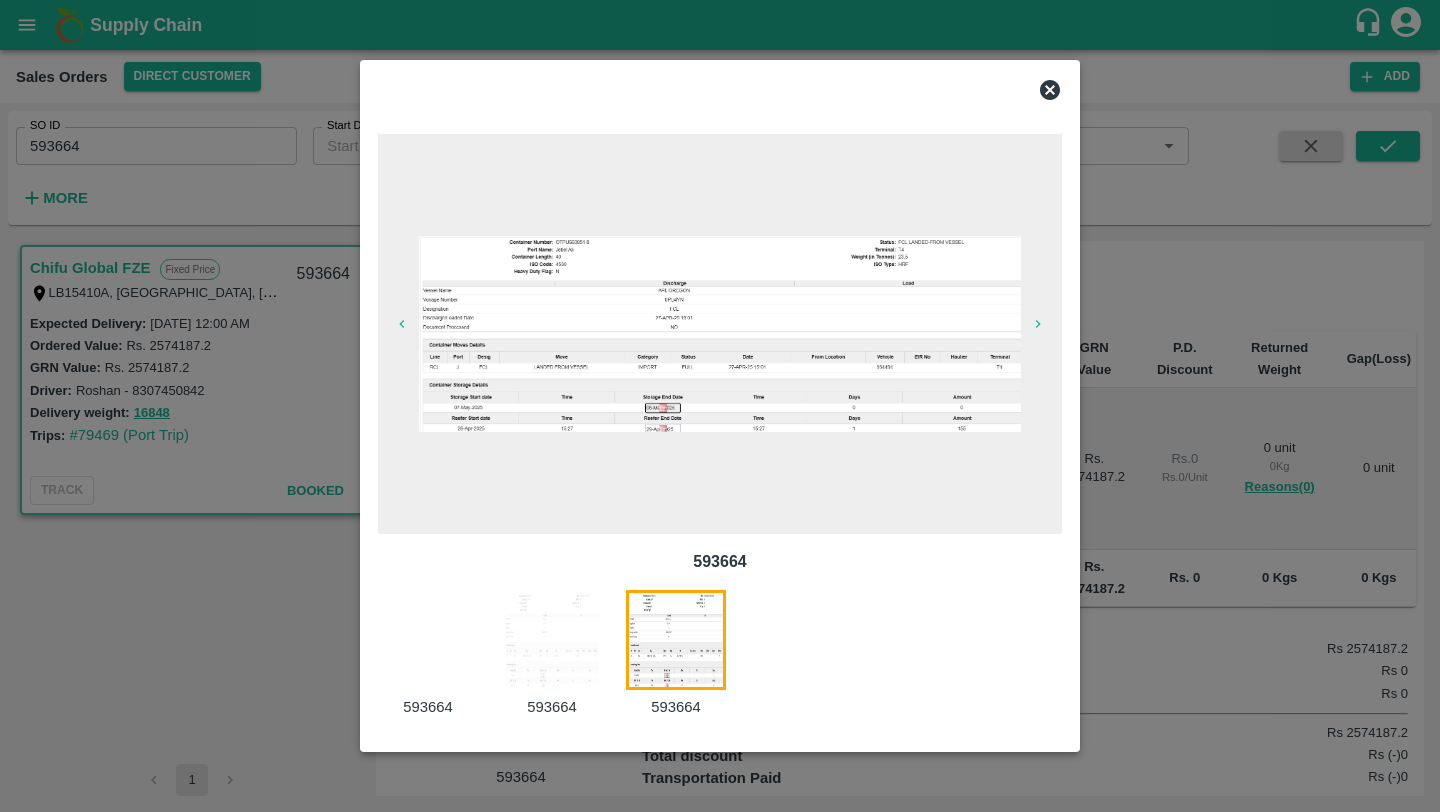 click at bounding box center [552, 640] 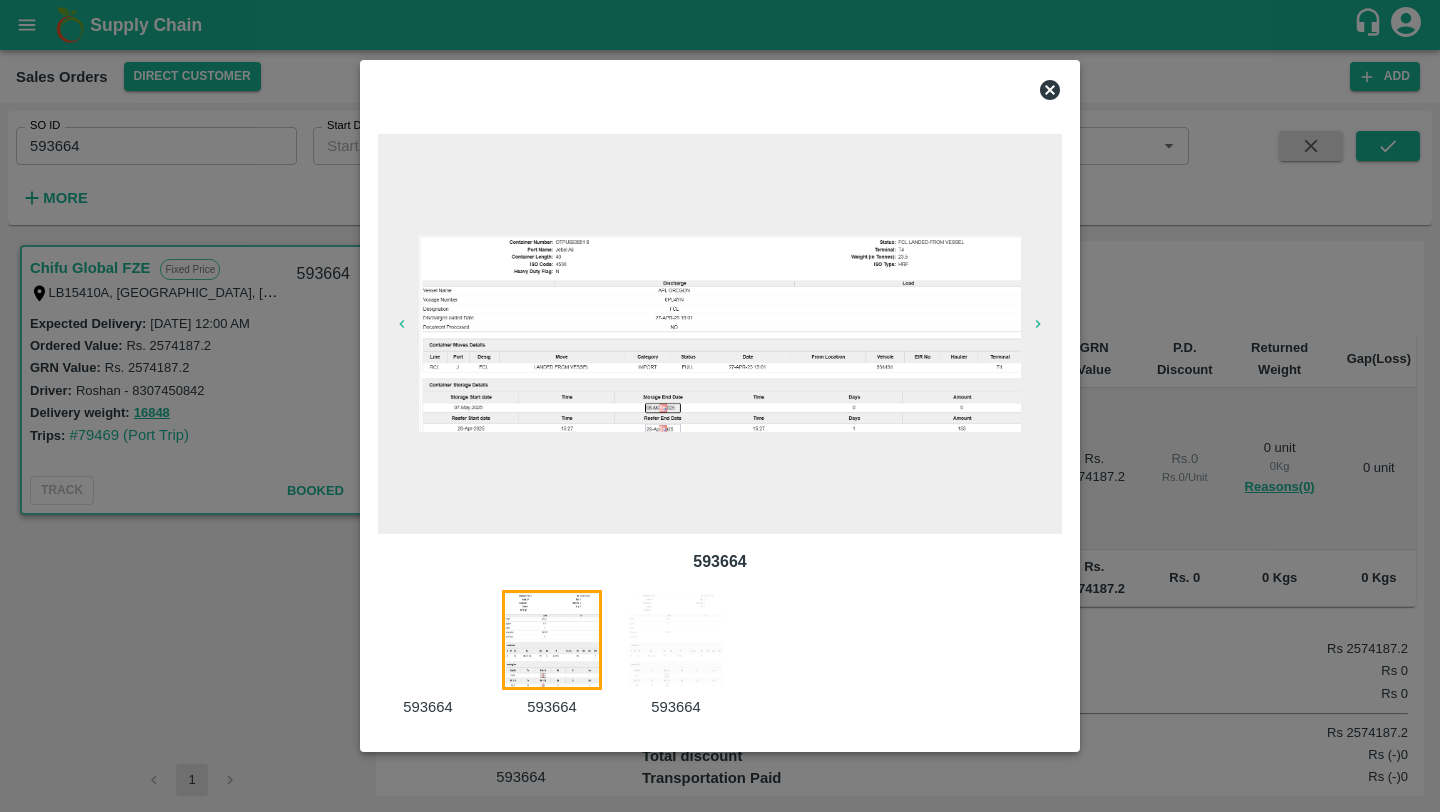 click at bounding box center (676, 640) 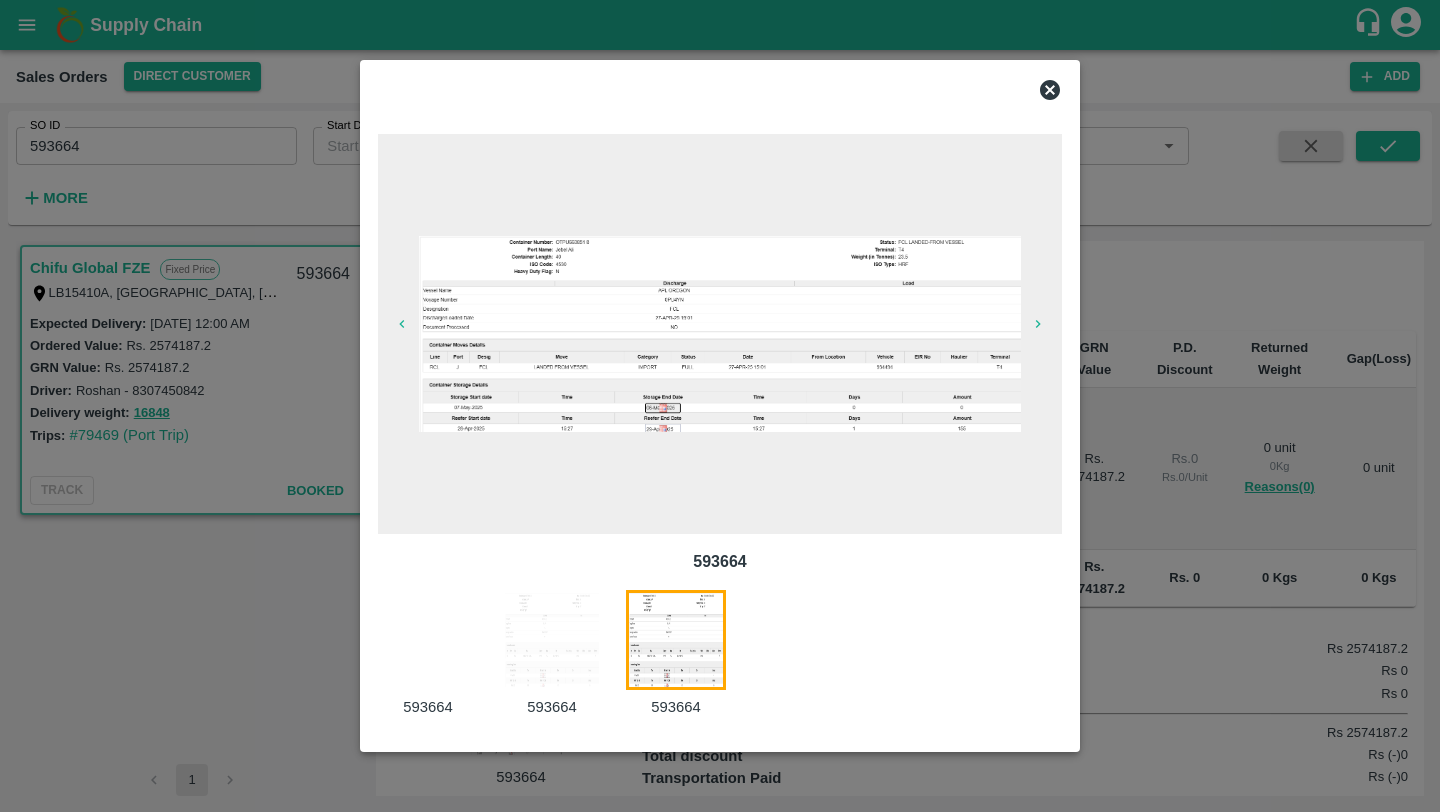 click at bounding box center [552, 640] 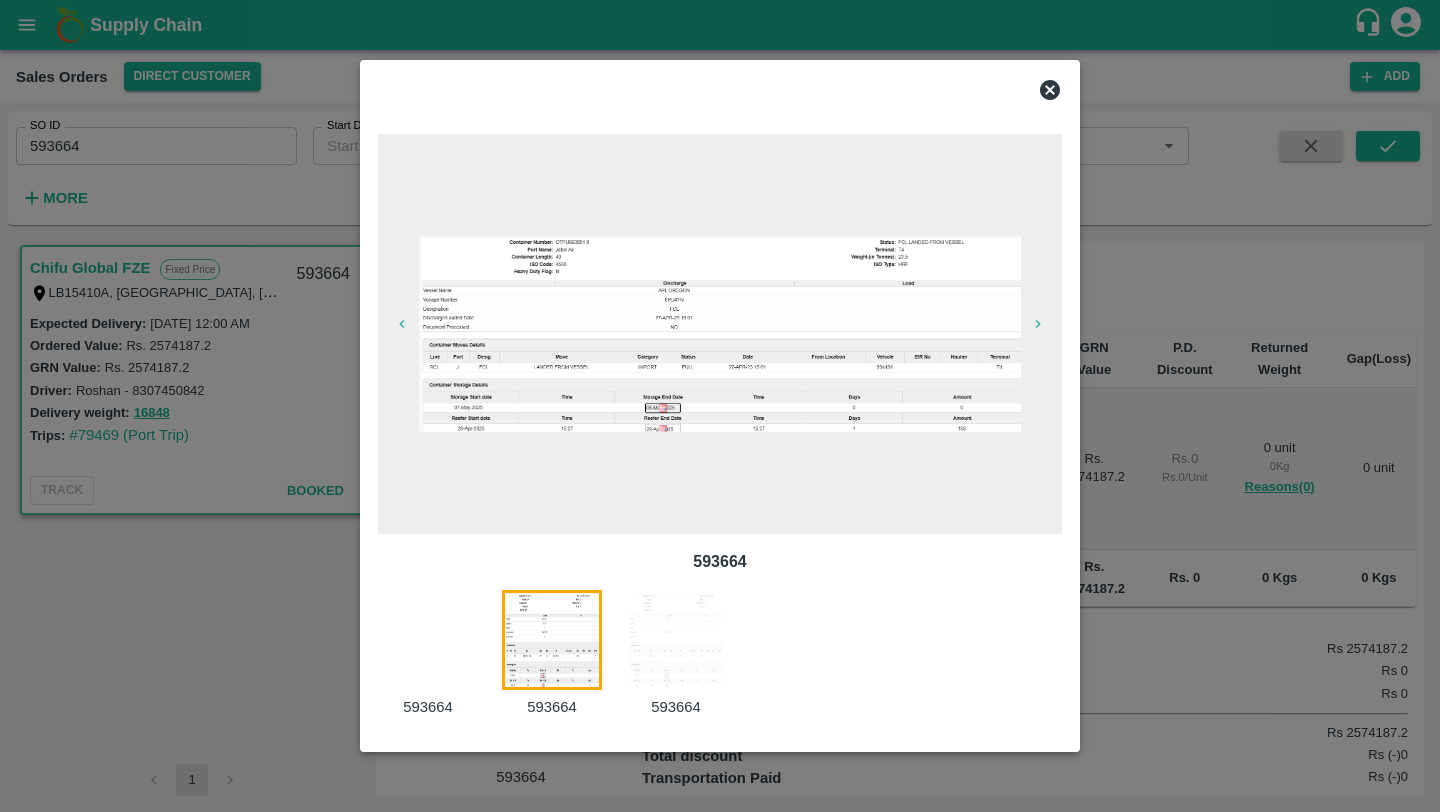 click at bounding box center [676, 640] 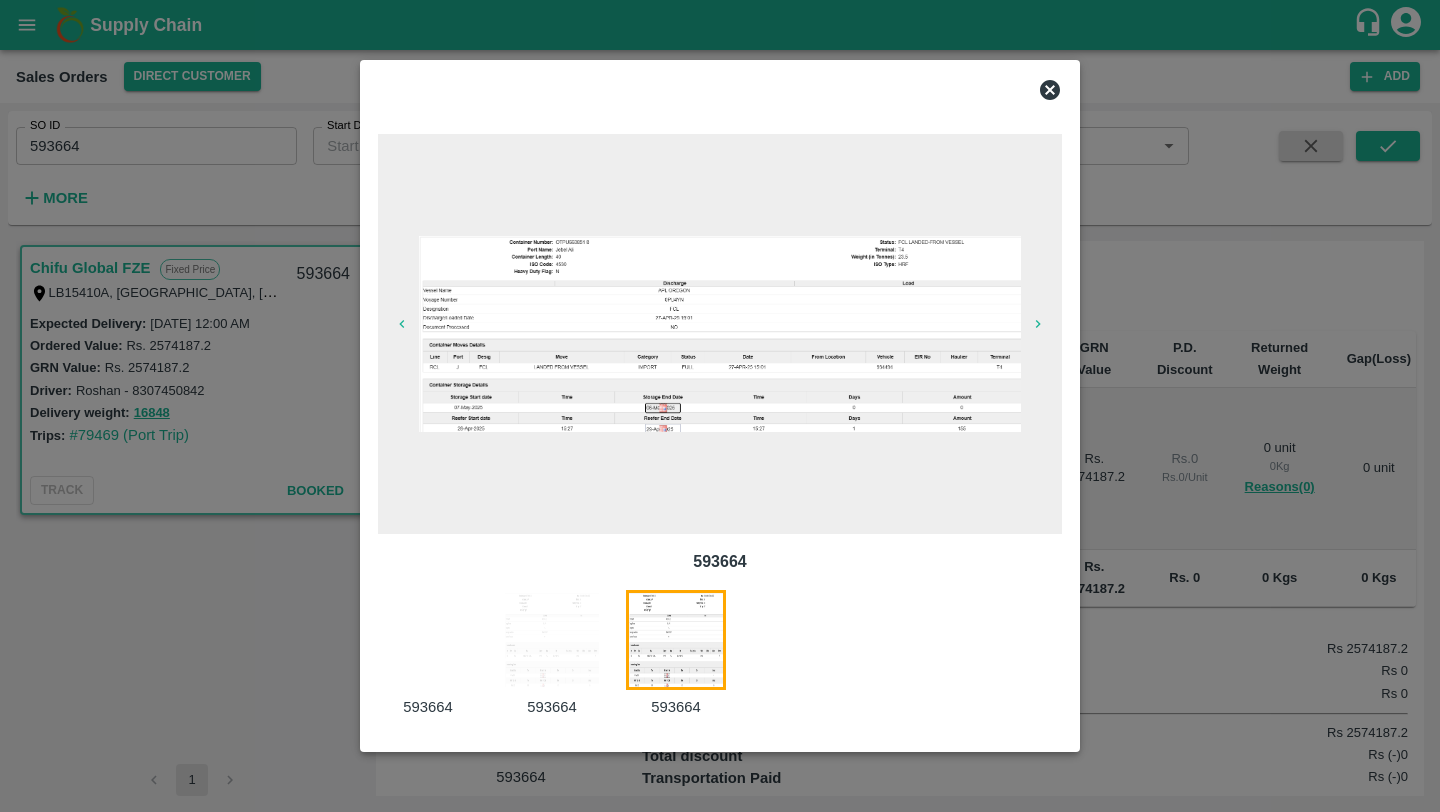 click at bounding box center [552, 640] 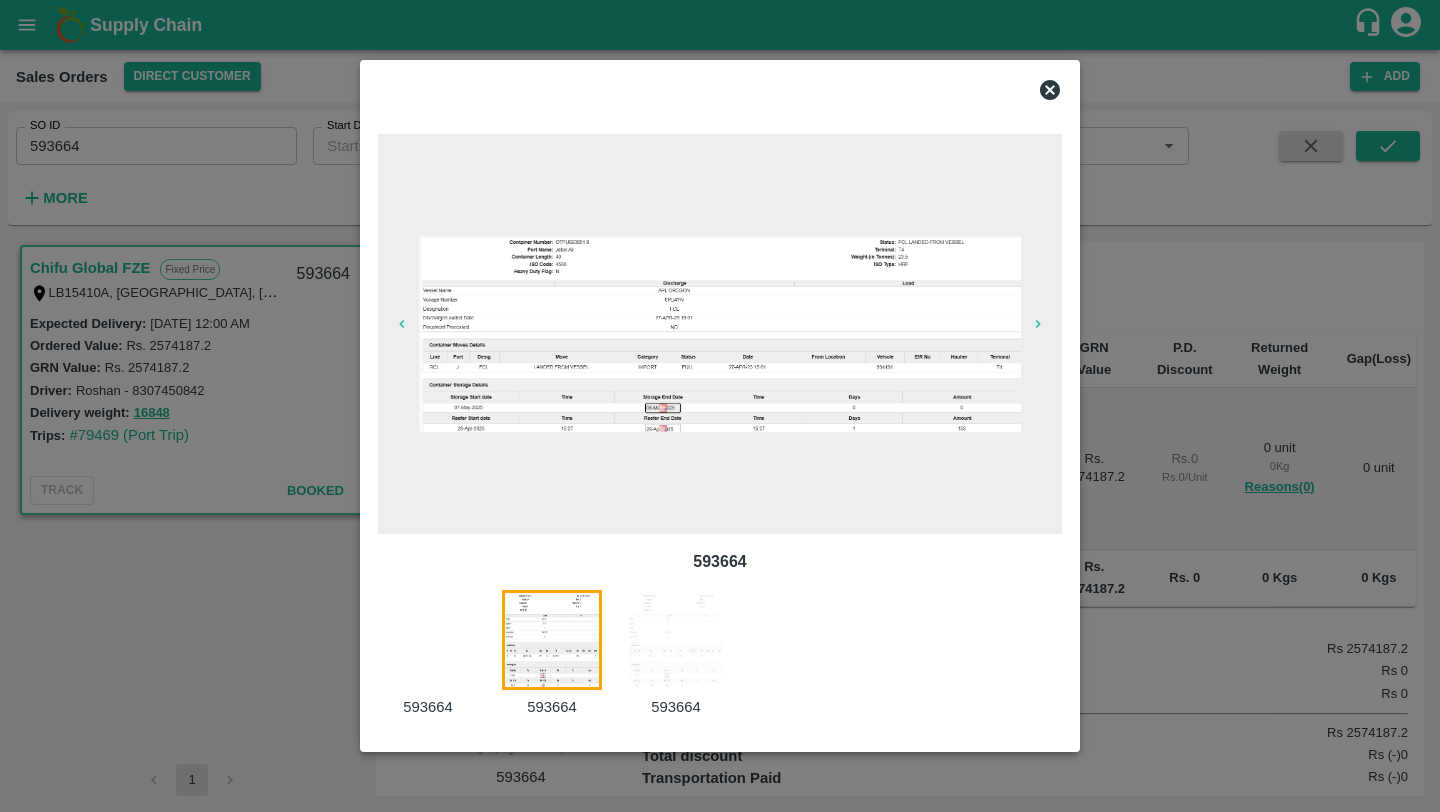 click at bounding box center (440, 654) 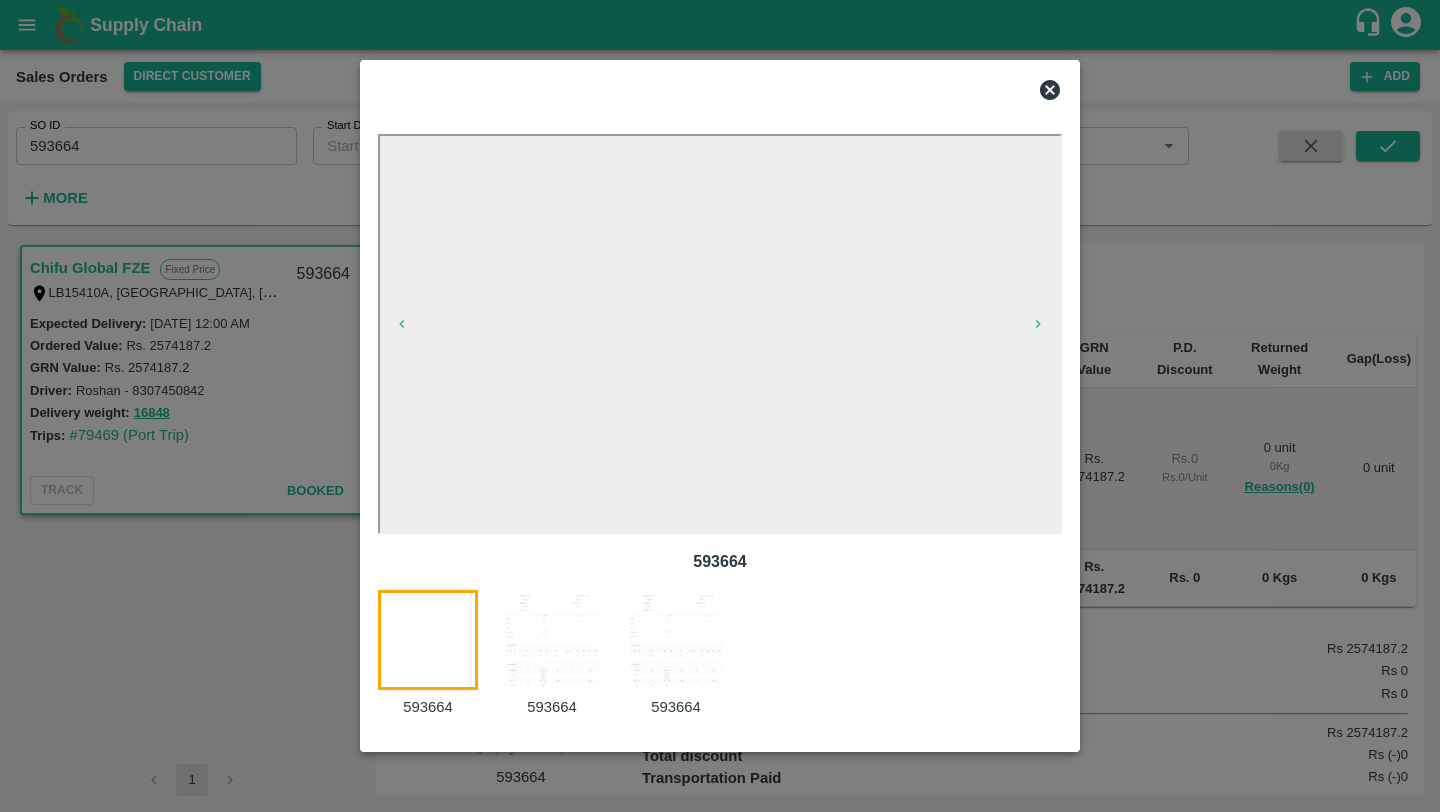 click at bounding box center (552, 640) 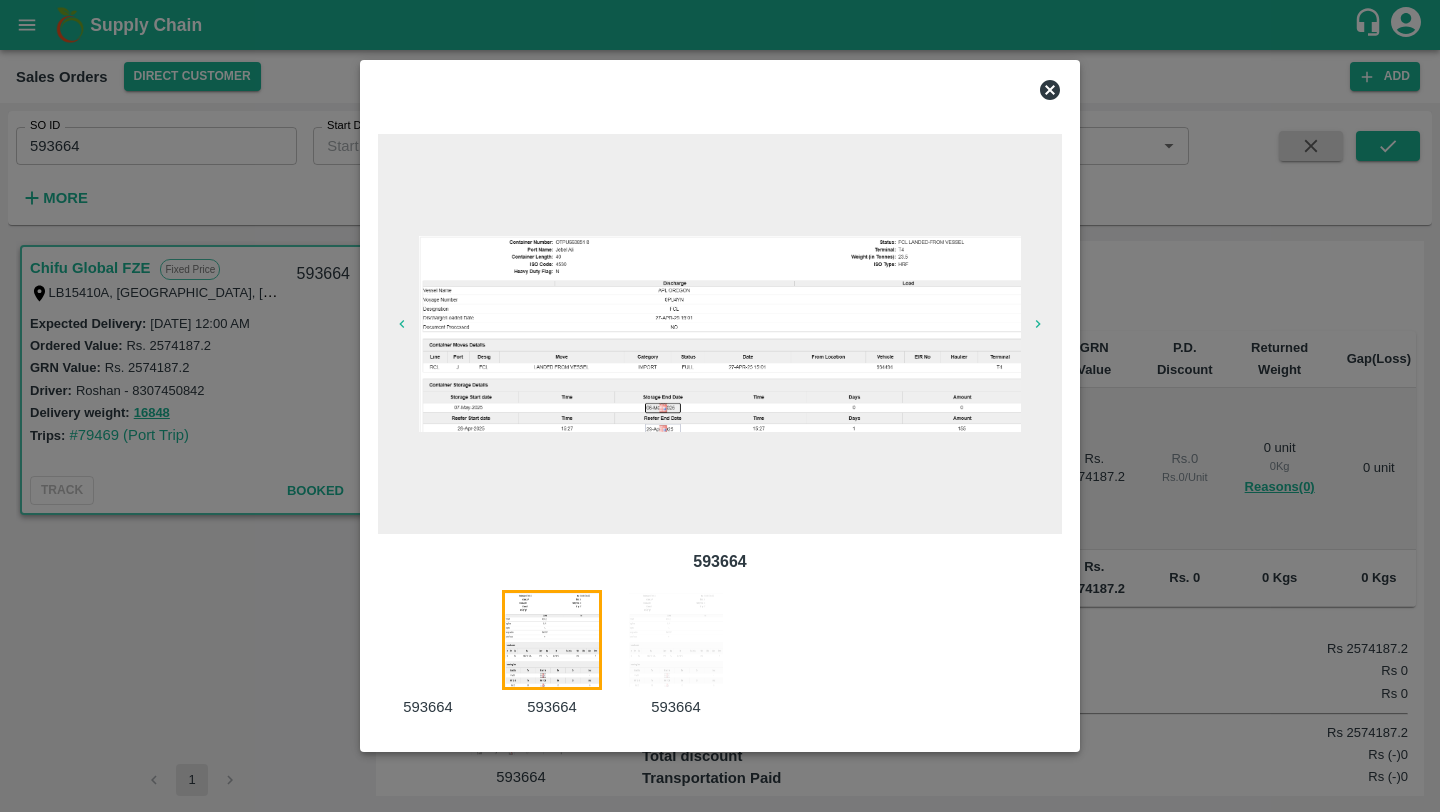 click at bounding box center [720, 406] 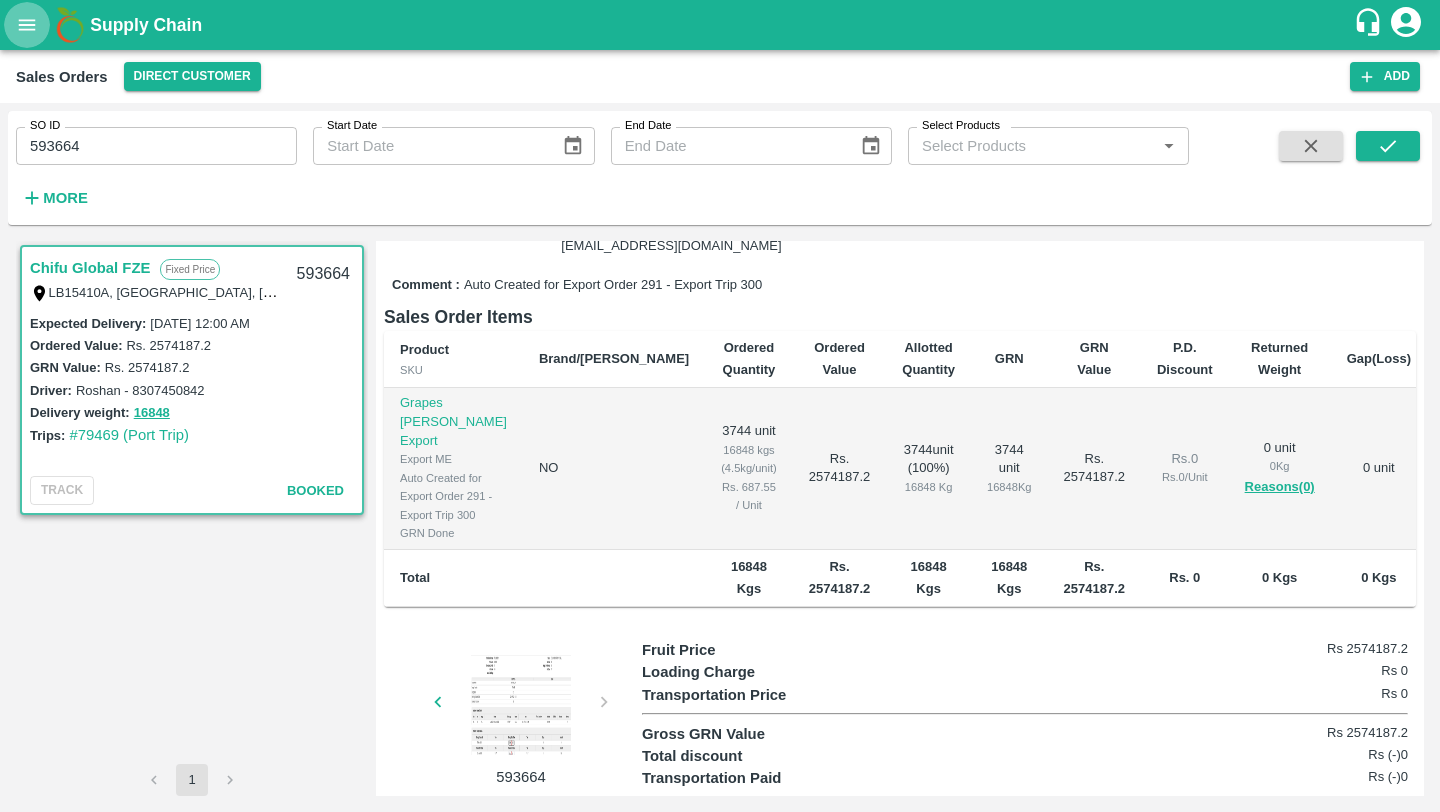 click 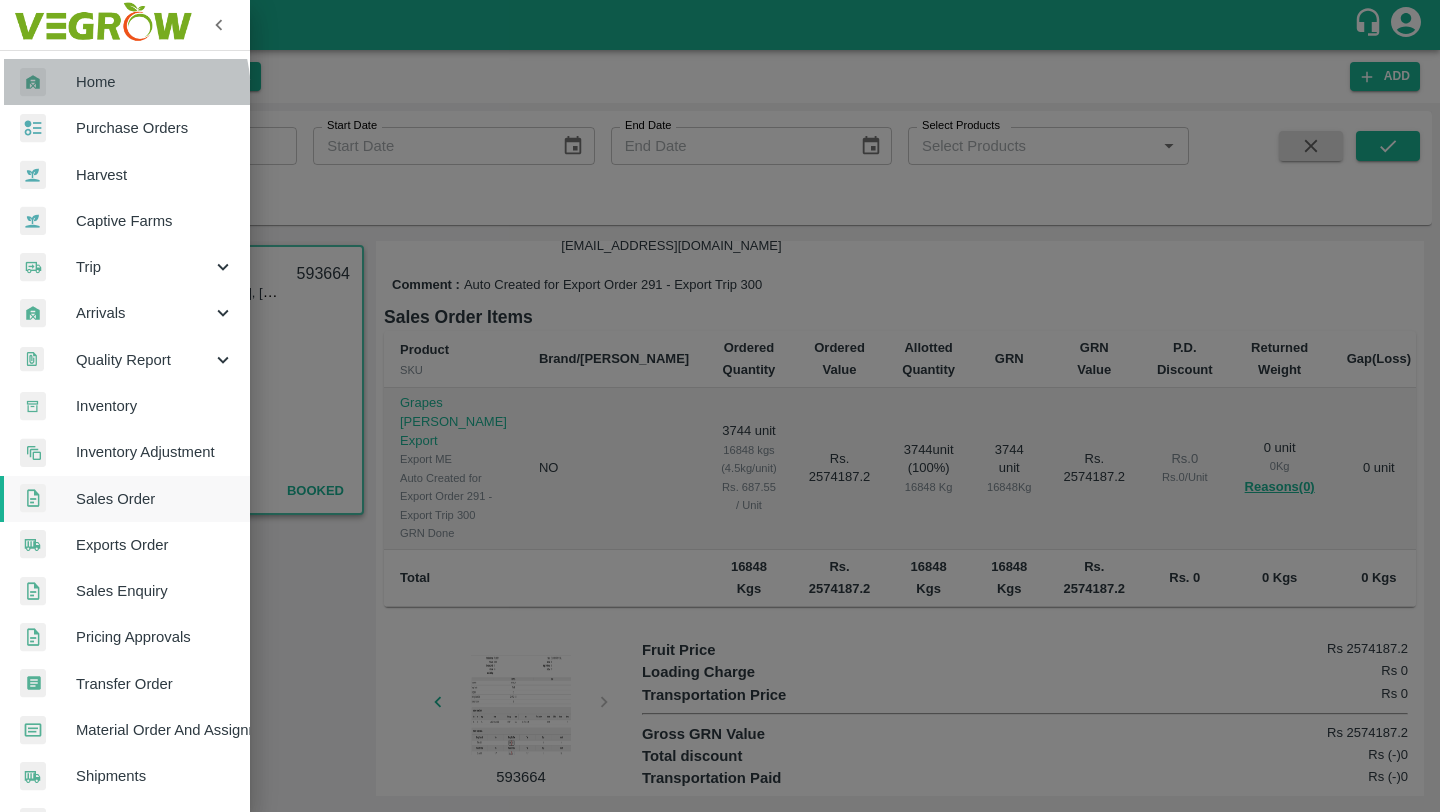 click on "Home" at bounding box center [125, 82] 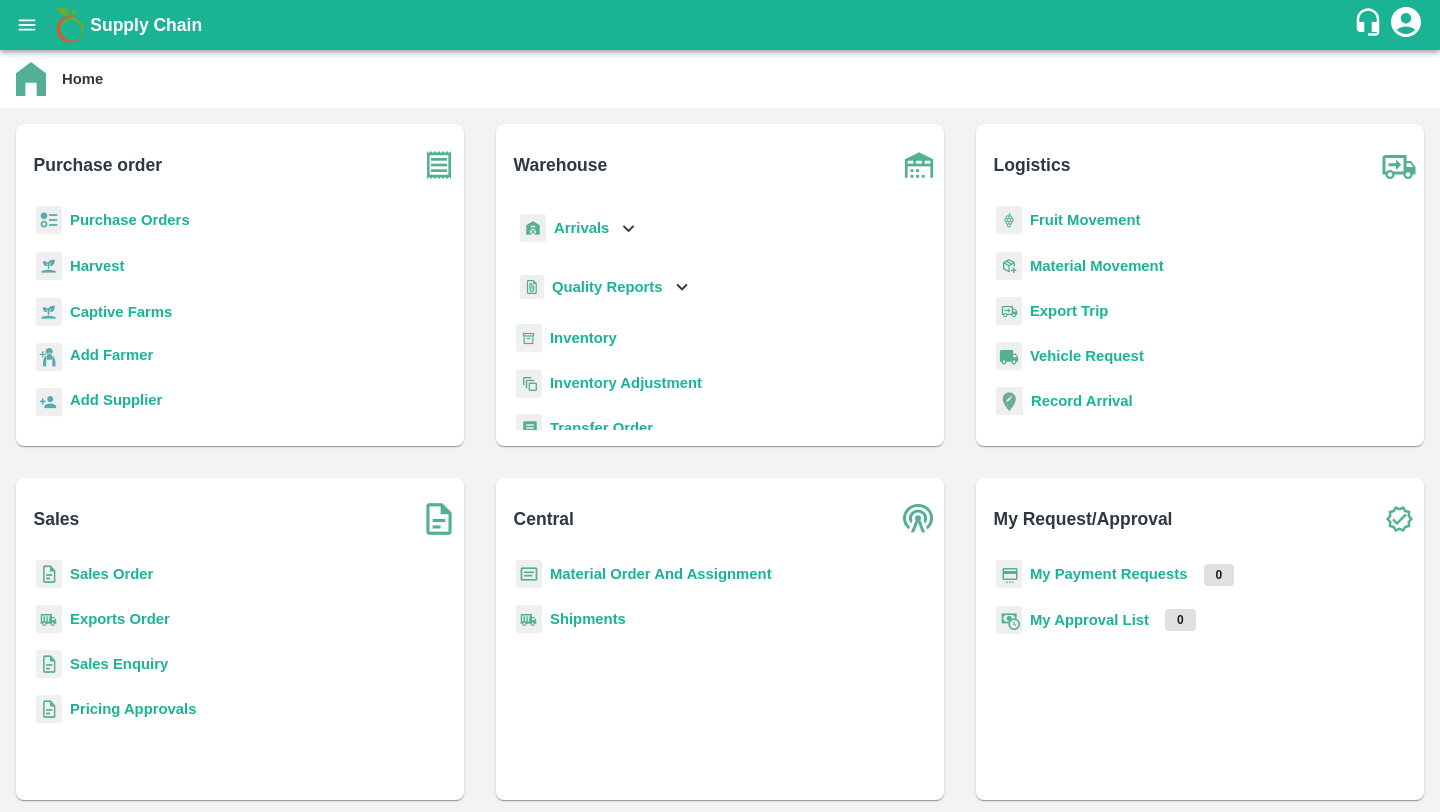 click on "Exports Order" at bounding box center [120, 619] 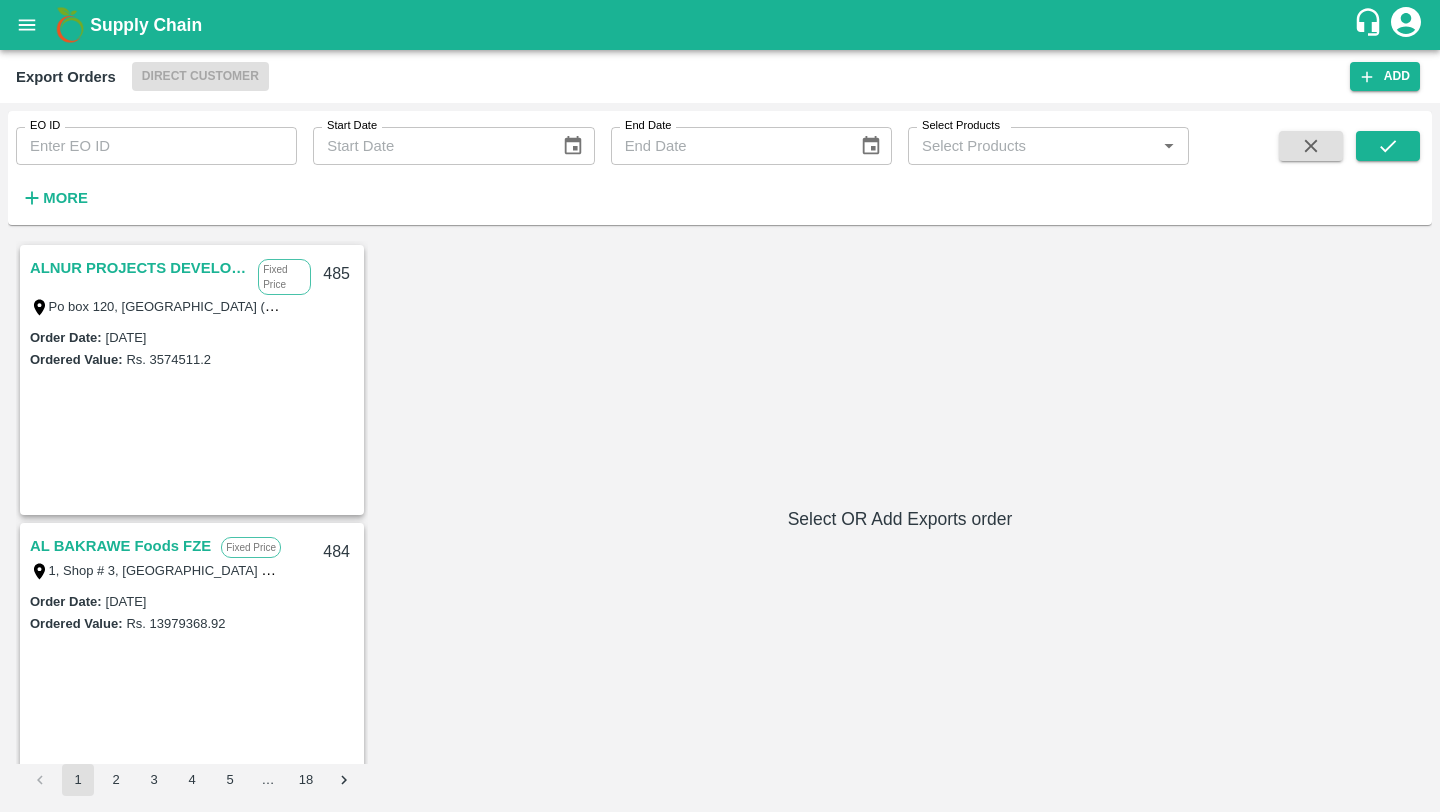 click on "ALNUR PROJECTS DEVELOPMENT" at bounding box center [139, 268] 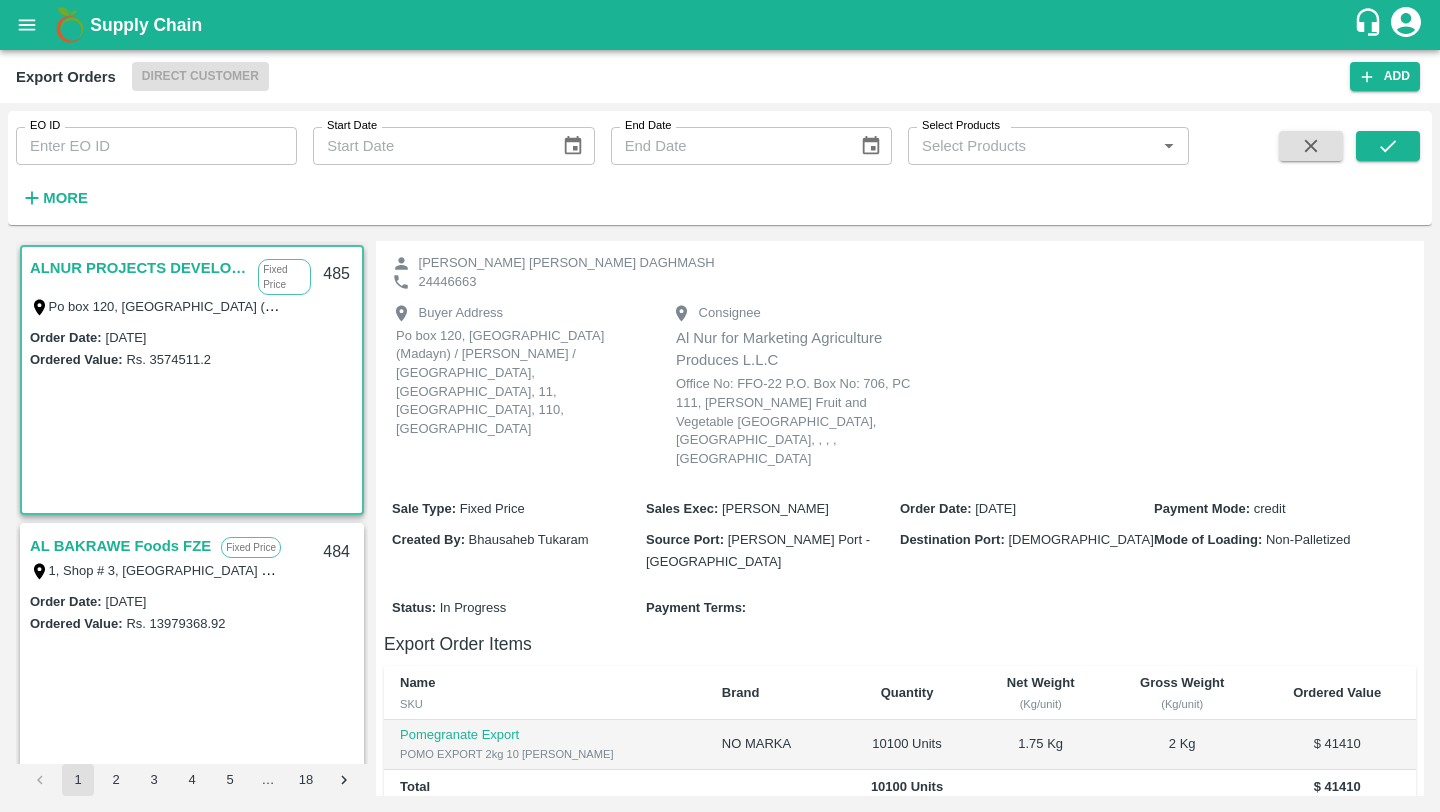 scroll, scrollTop: 0, scrollLeft: 0, axis: both 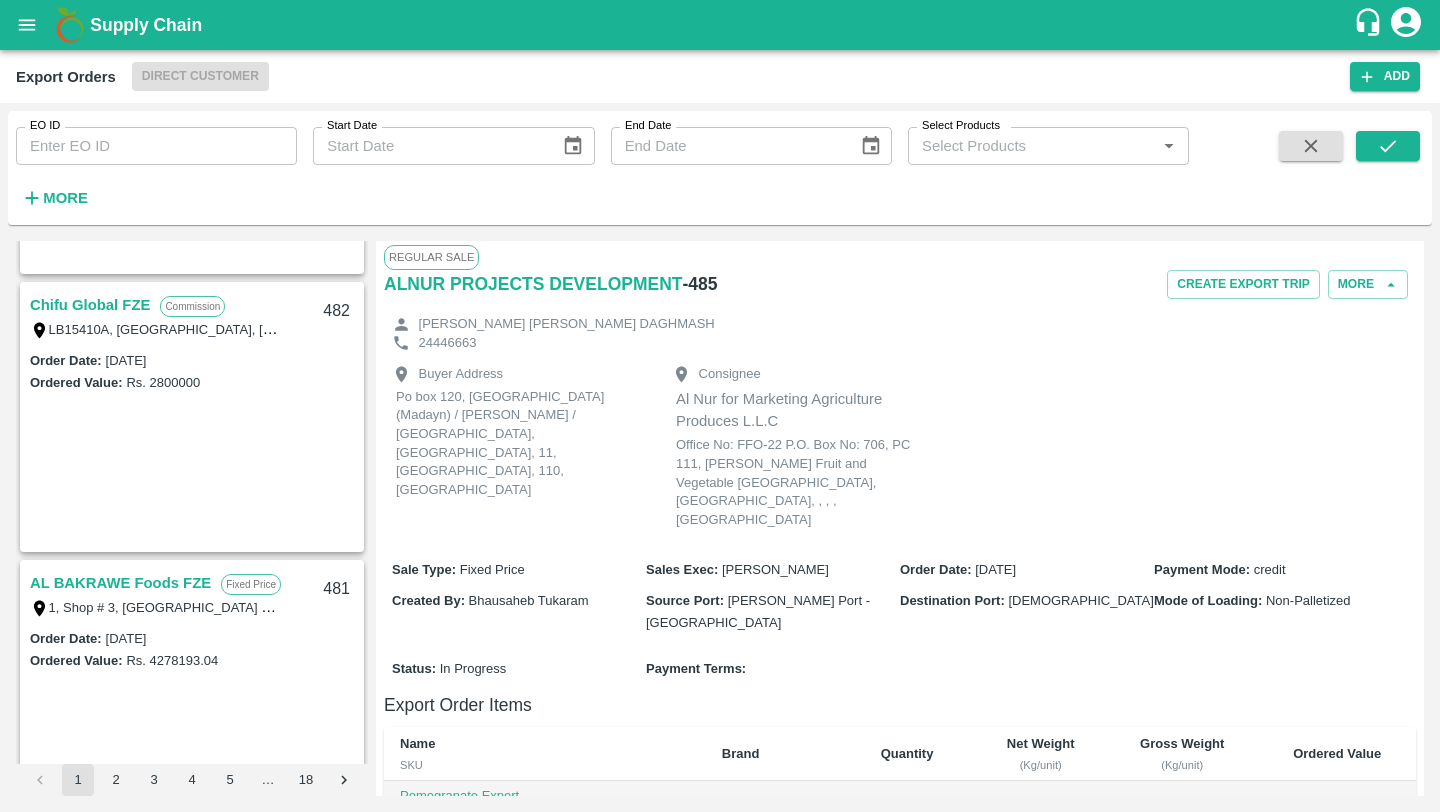 click on "Chifu Global FZE" at bounding box center (90, 305) 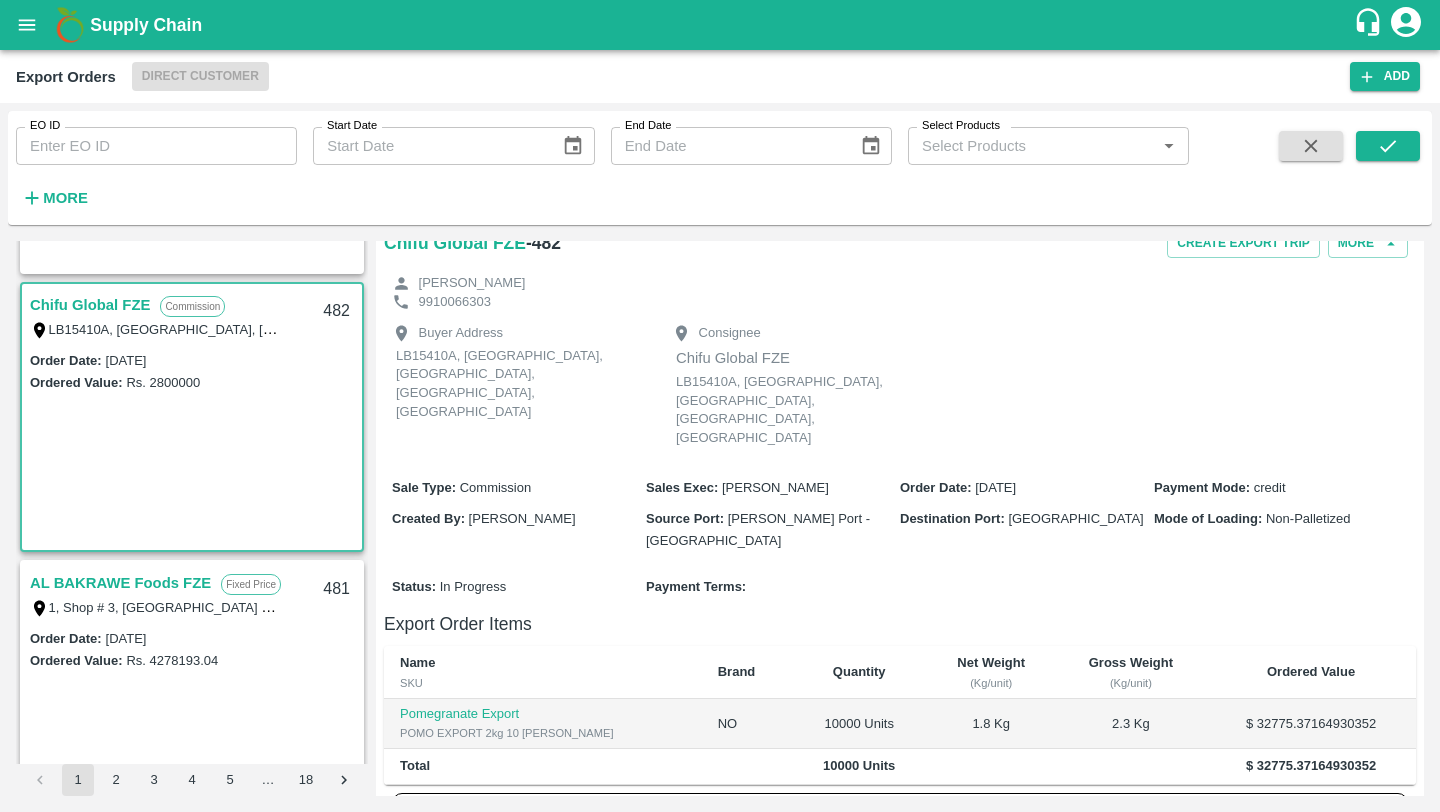 scroll, scrollTop: 0, scrollLeft: 0, axis: both 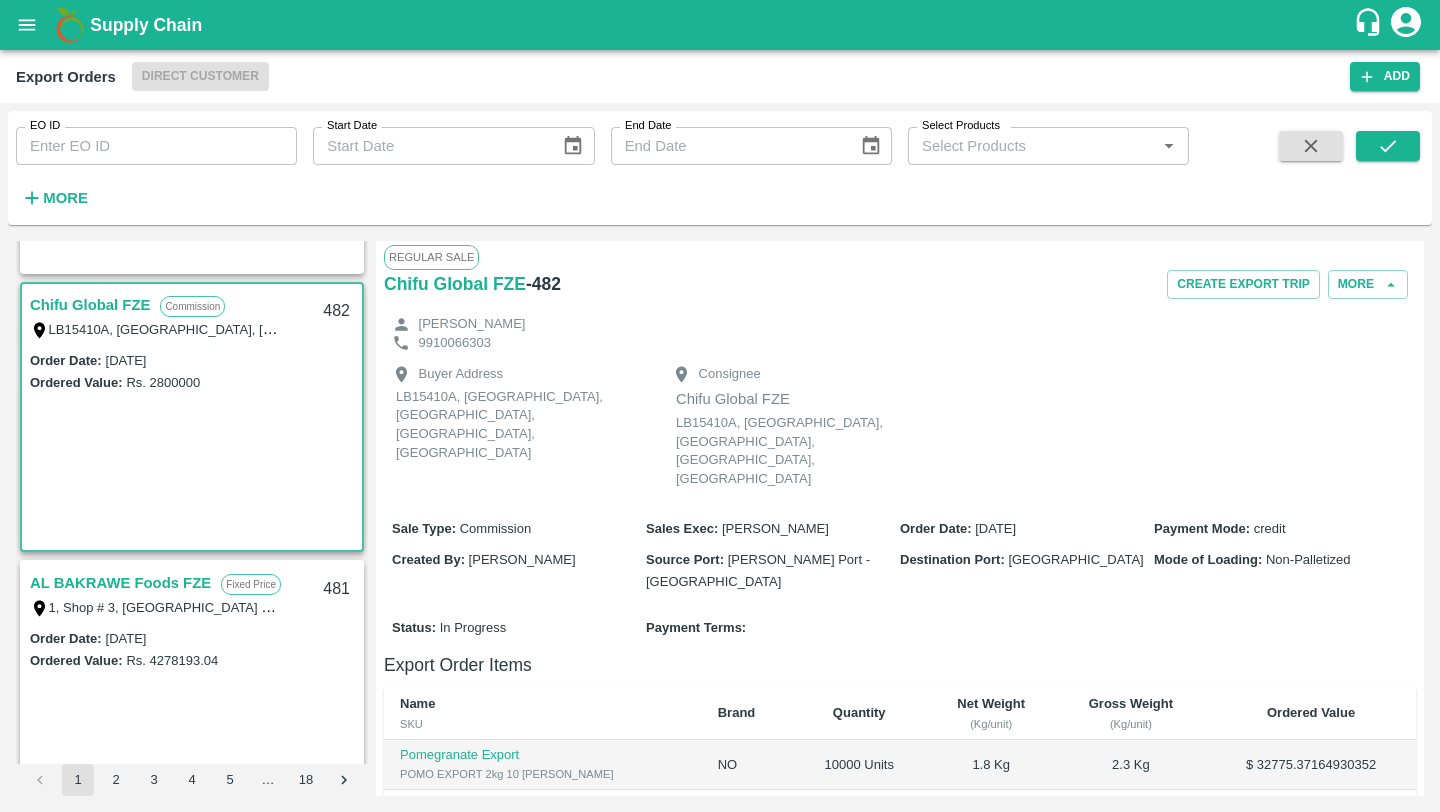 click on "Commission" at bounding box center (496, 528) 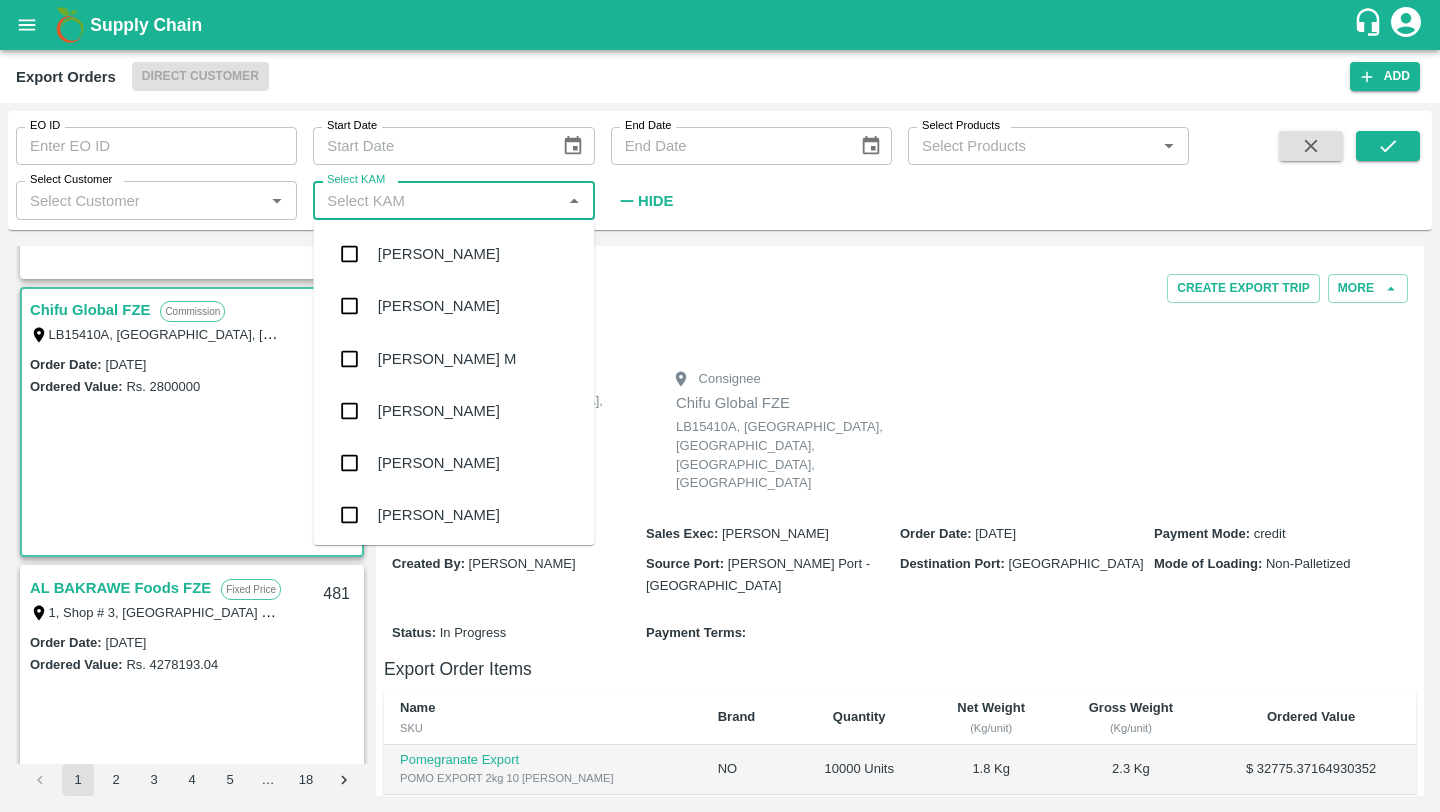 click on "Select KAM" at bounding box center (437, 200) 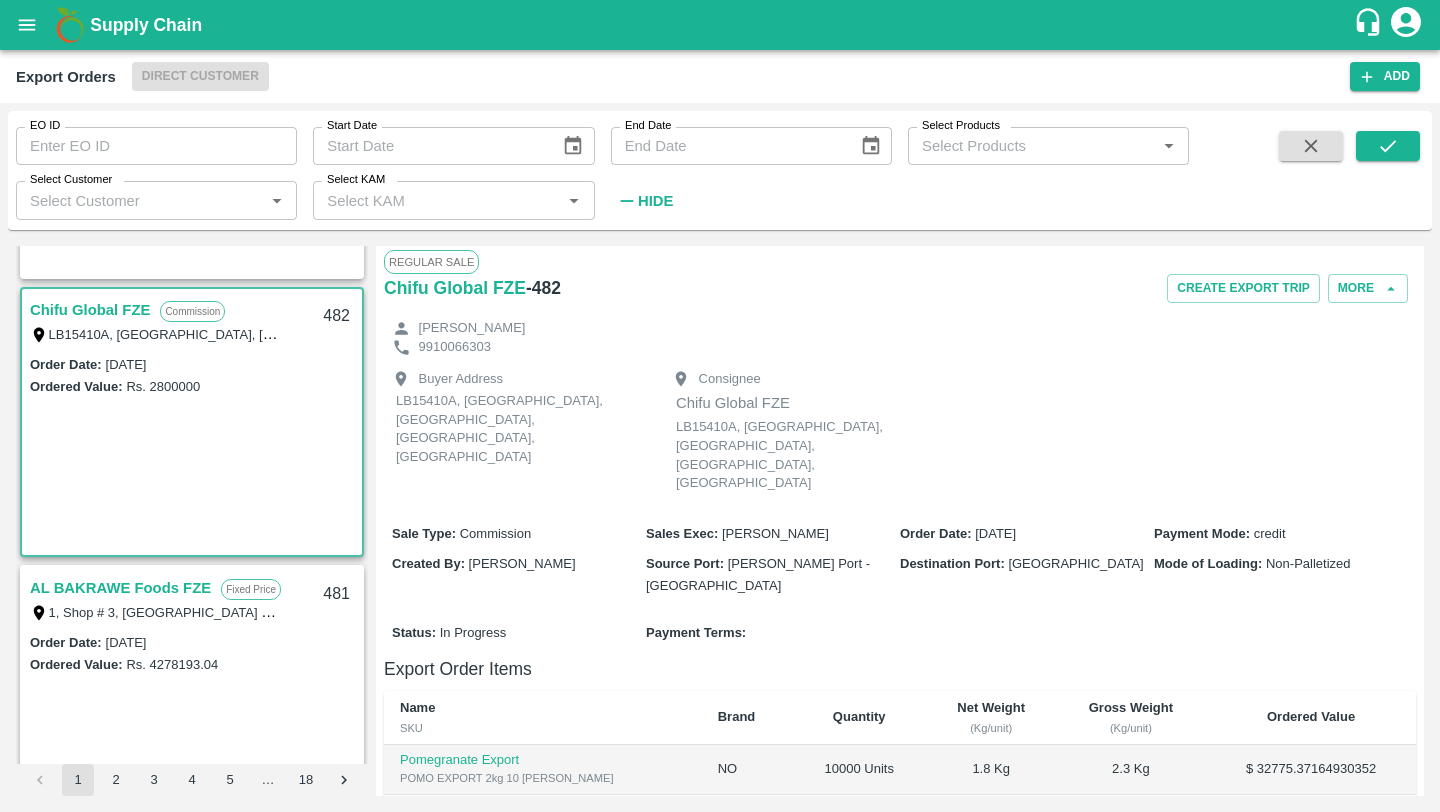 click on "Source Port :   [PERSON_NAME][GEOGRAPHIC_DATA] - [GEOGRAPHIC_DATA]" at bounding box center (773, 574) 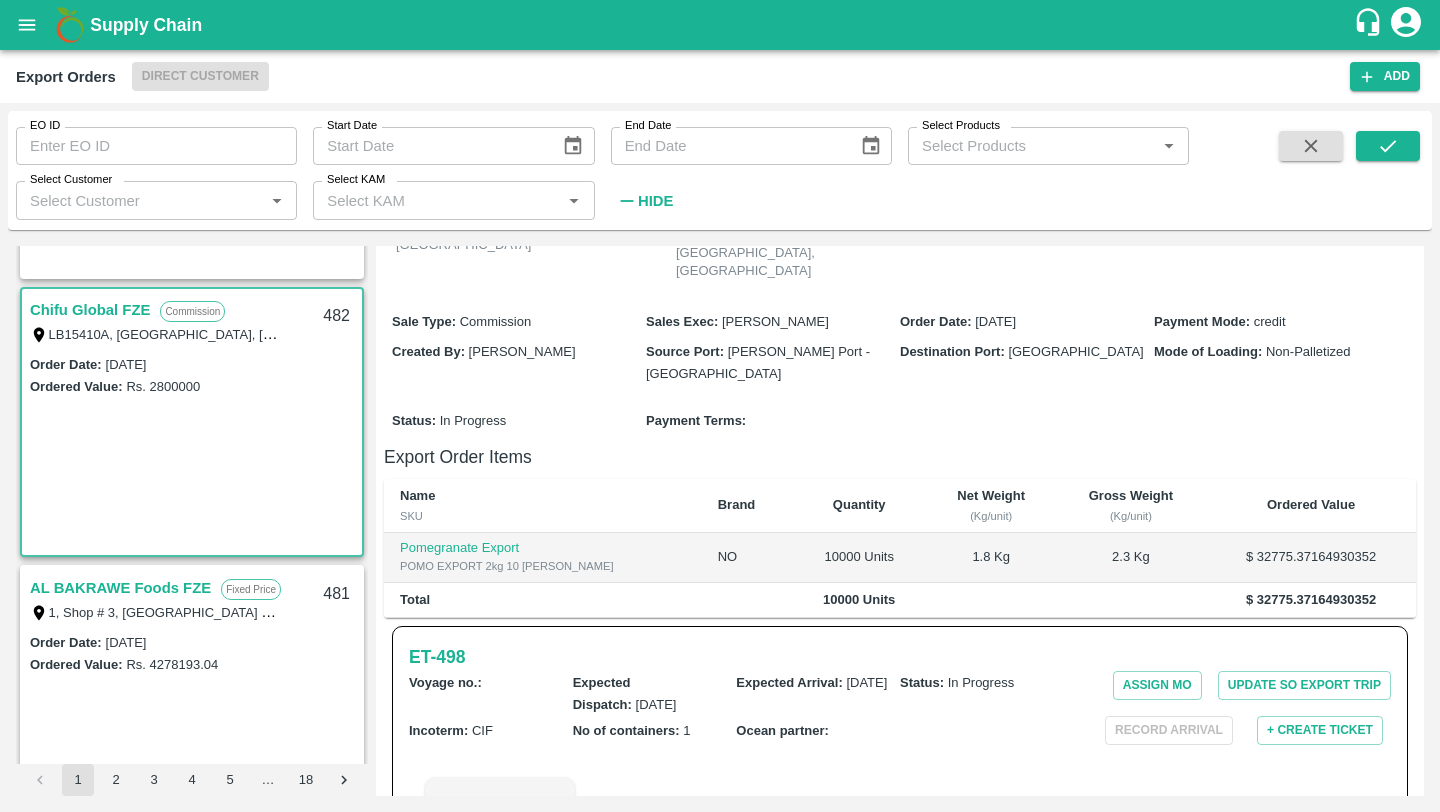 scroll, scrollTop: 294, scrollLeft: 0, axis: vertical 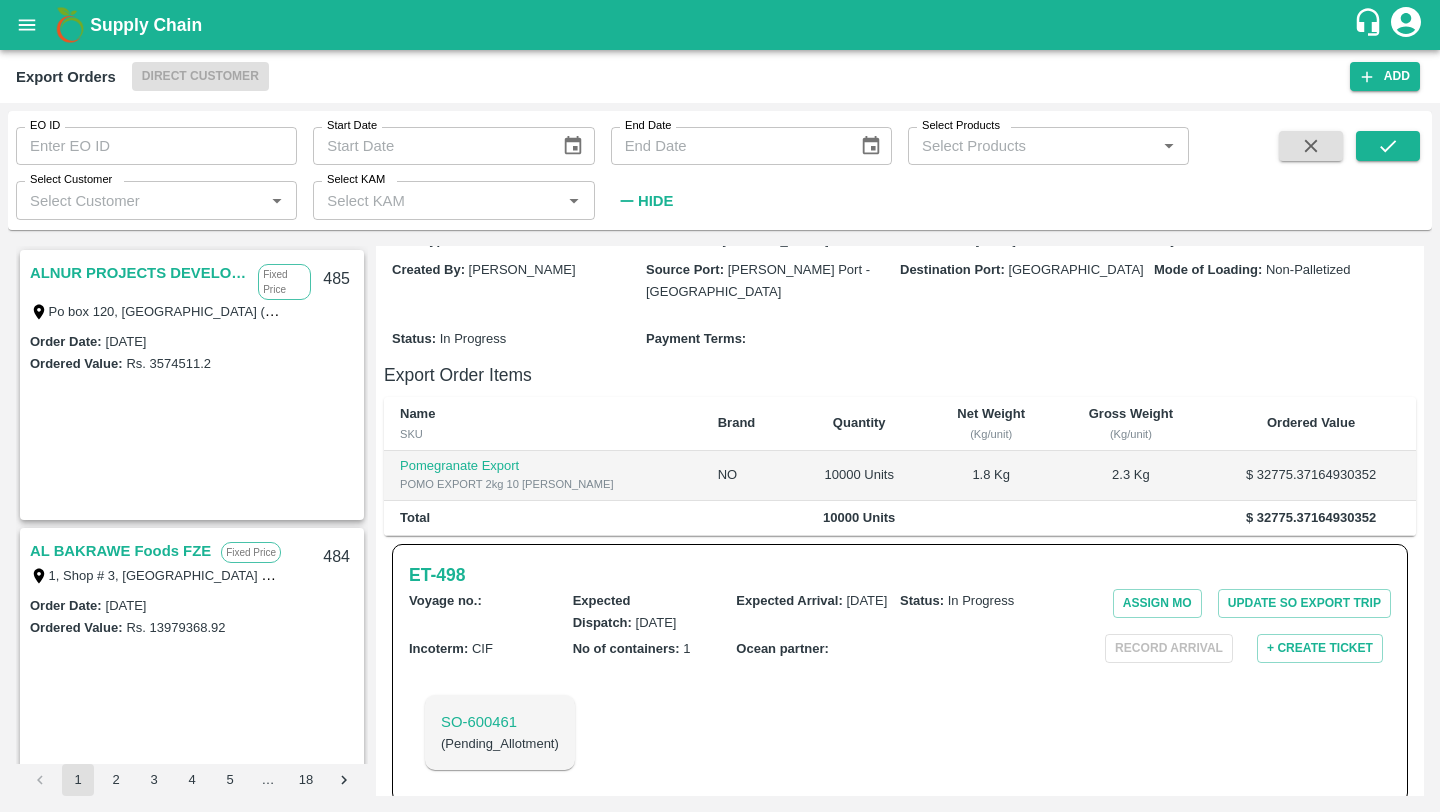 click on "ALNUR PROJECTS DEVELOPMENT" at bounding box center [139, 273] 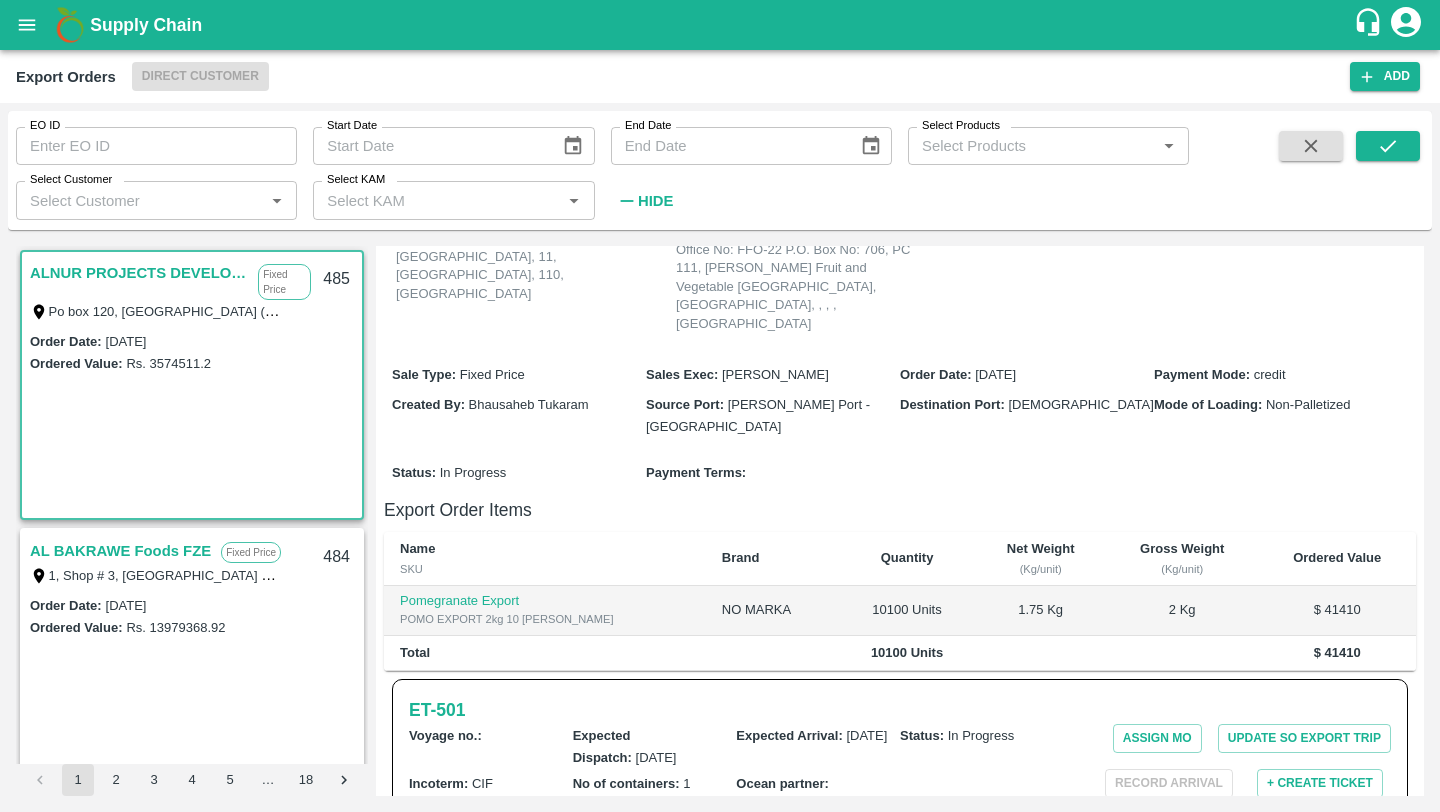 scroll, scrollTop: 335, scrollLeft: 0, axis: vertical 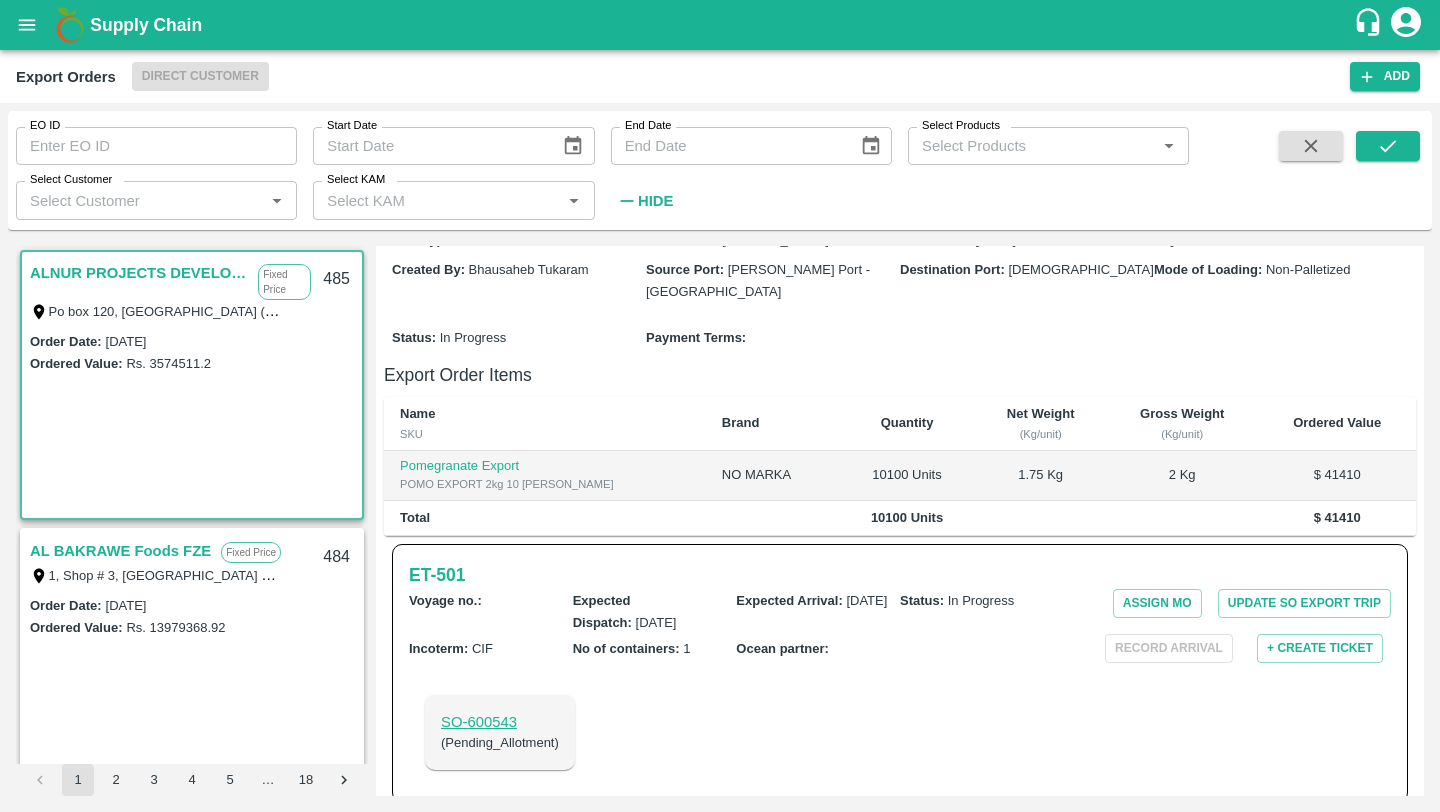 click on "SO- 600543" at bounding box center (500, 722) 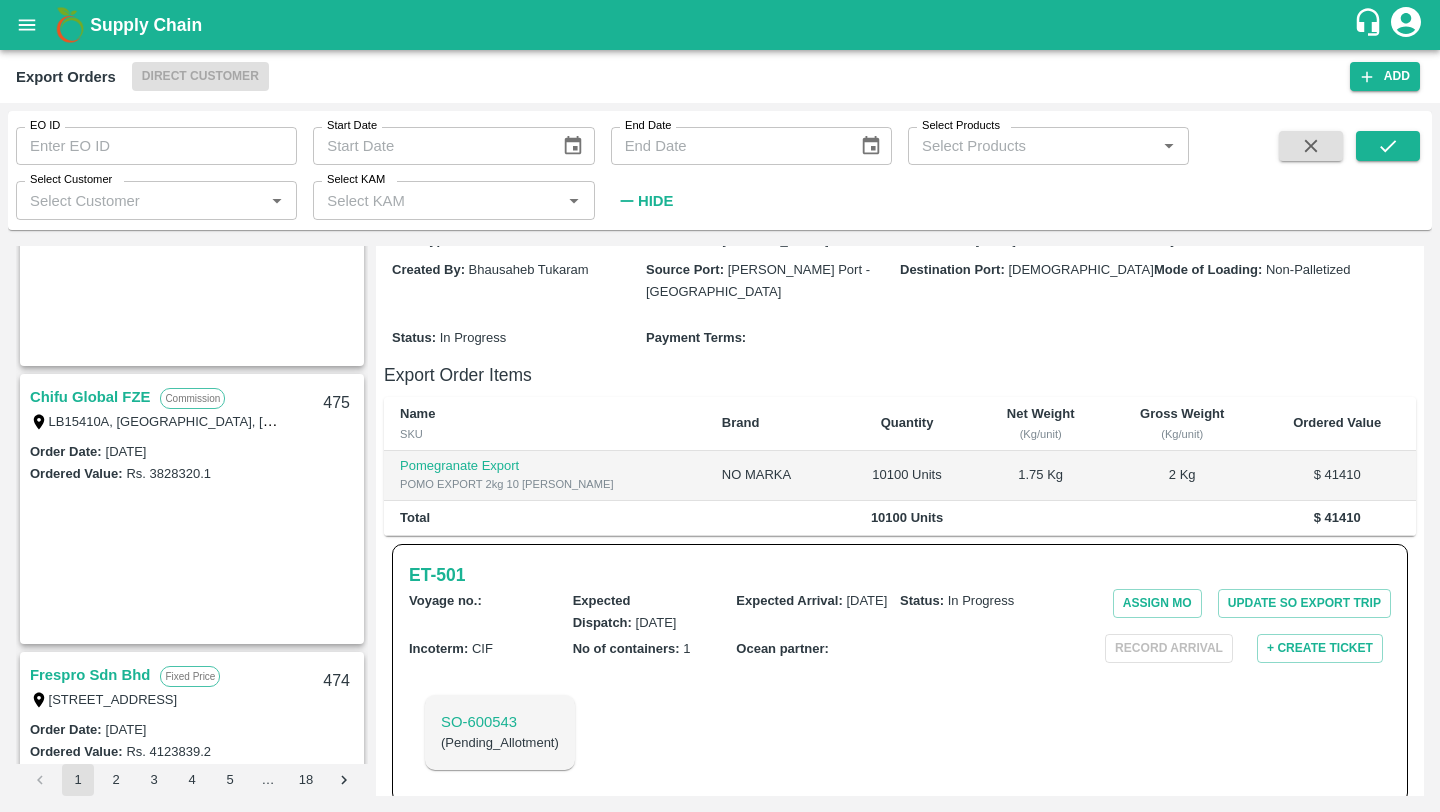 scroll, scrollTop: 2655, scrollLeft: 0, axis: vertical 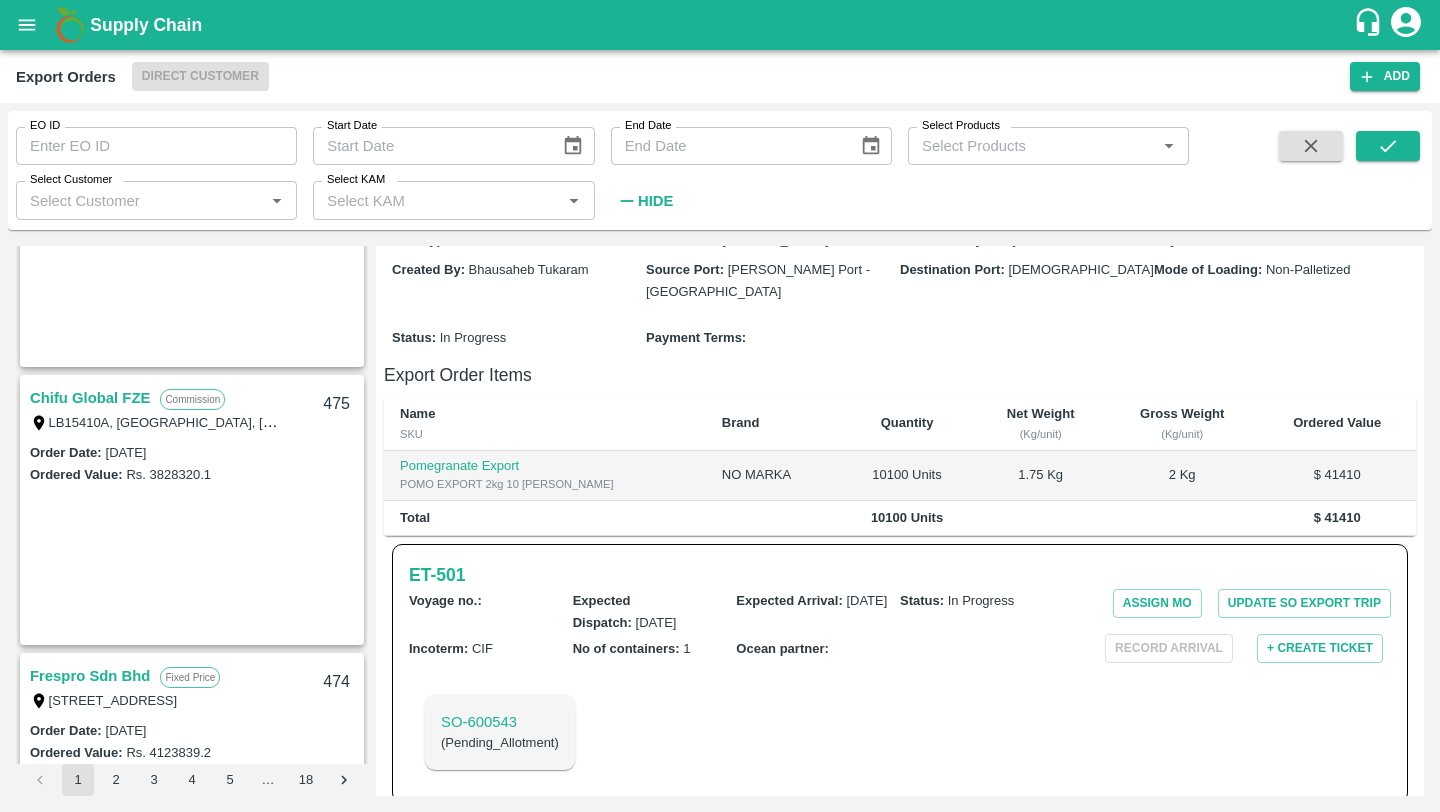 click on "Frespro Sdn Bhd [STREET_ADDRESS]" at bounding box center (192, 687) 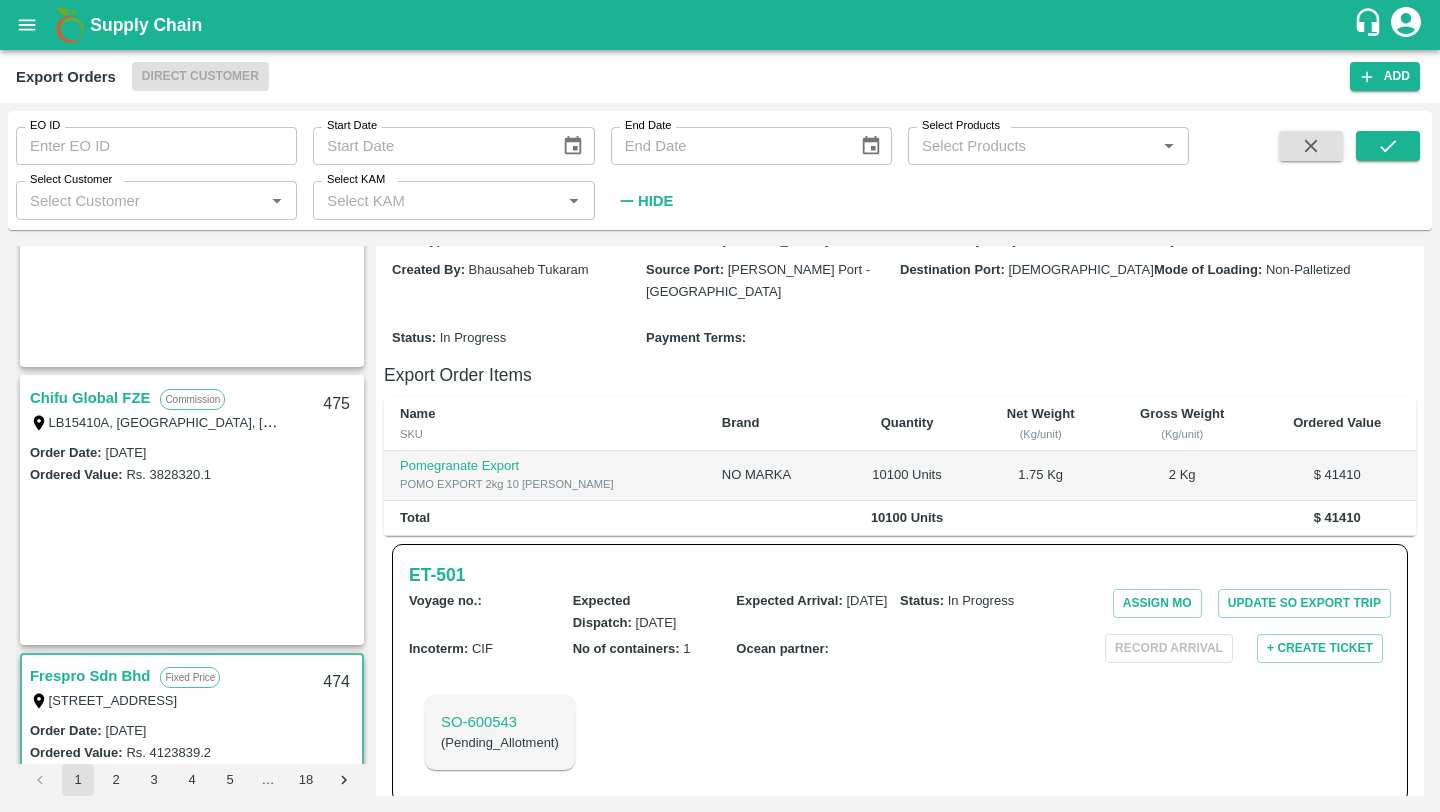 scroll, scrollTop: 169, scrollLeft: 0, axis: vertical 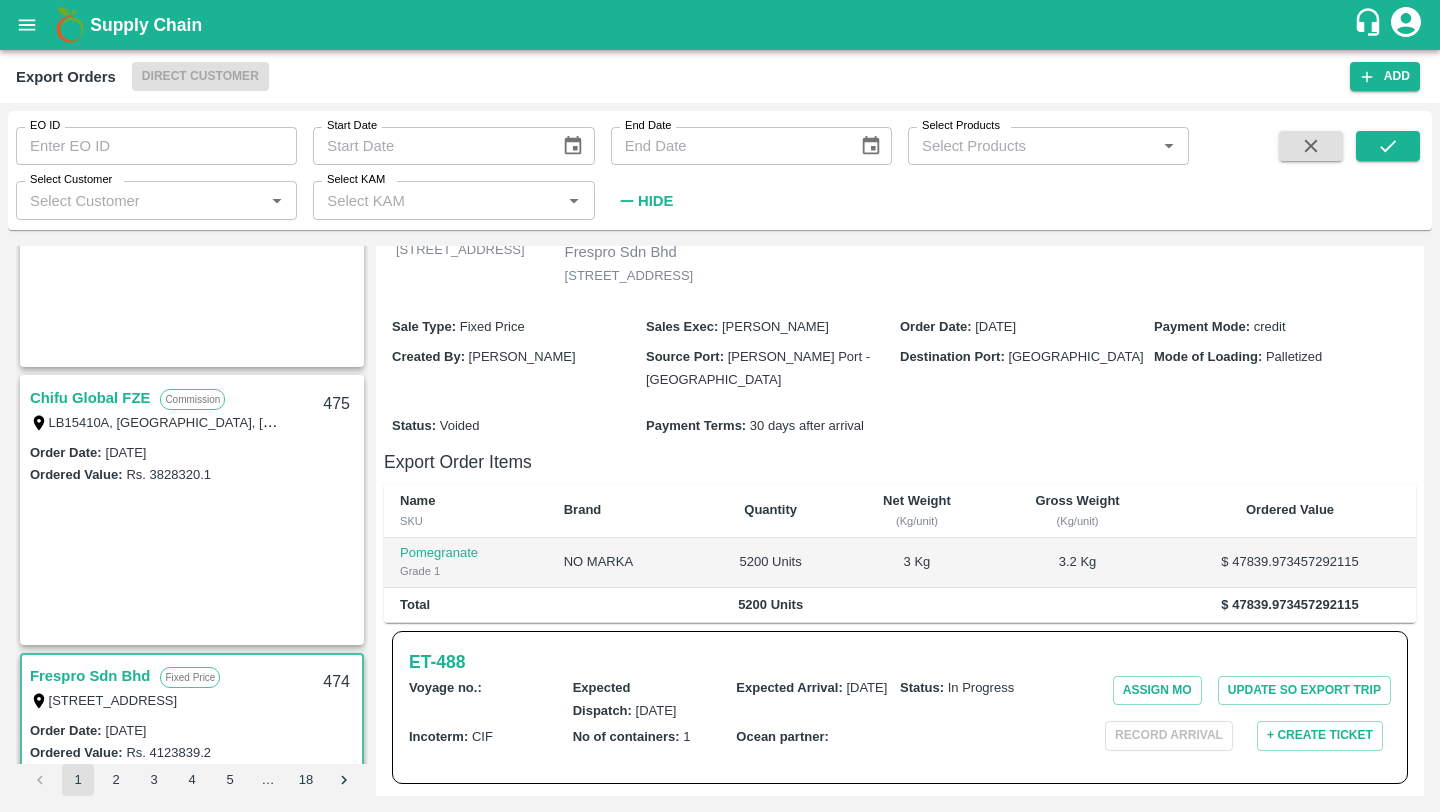 click 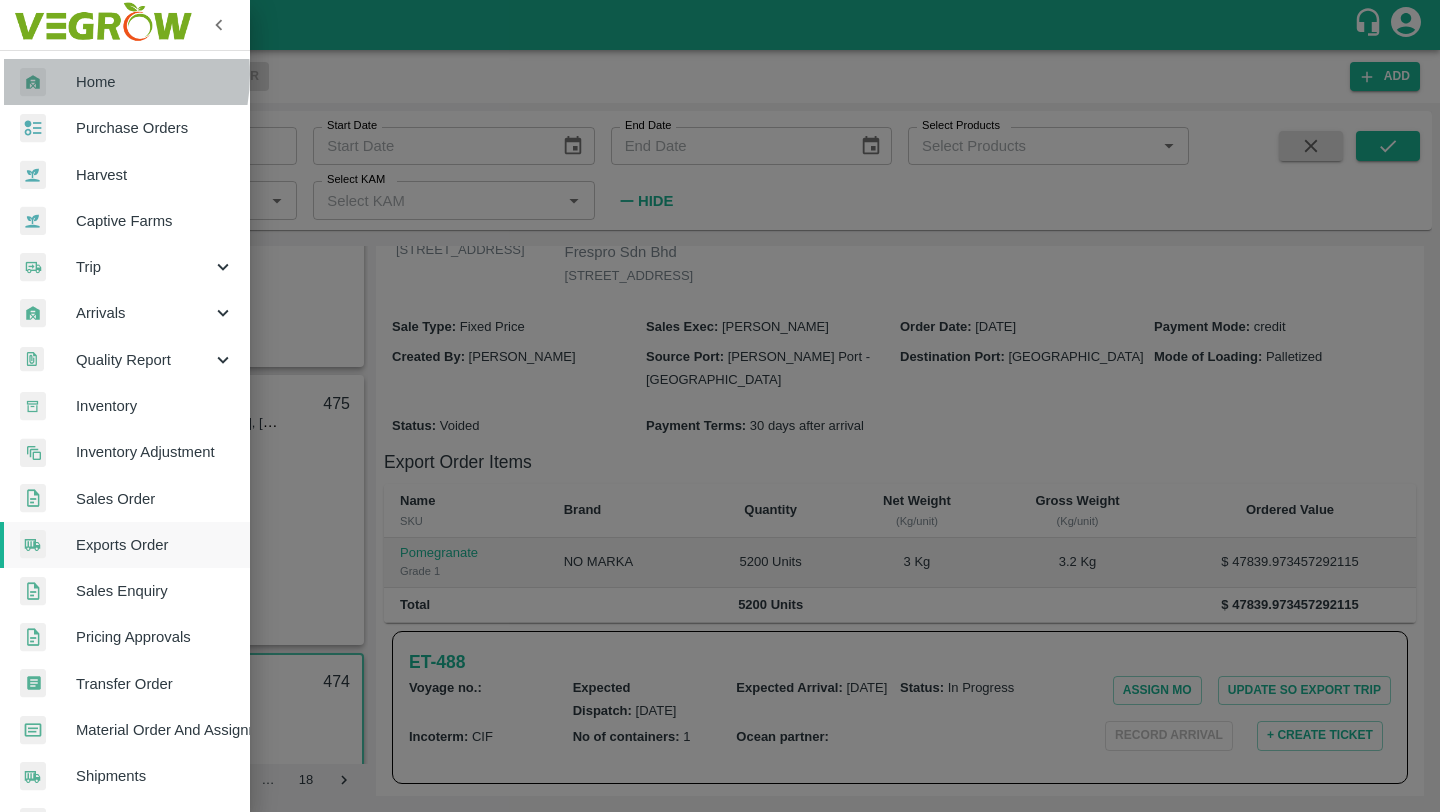 click at bounding box center [48, 82] 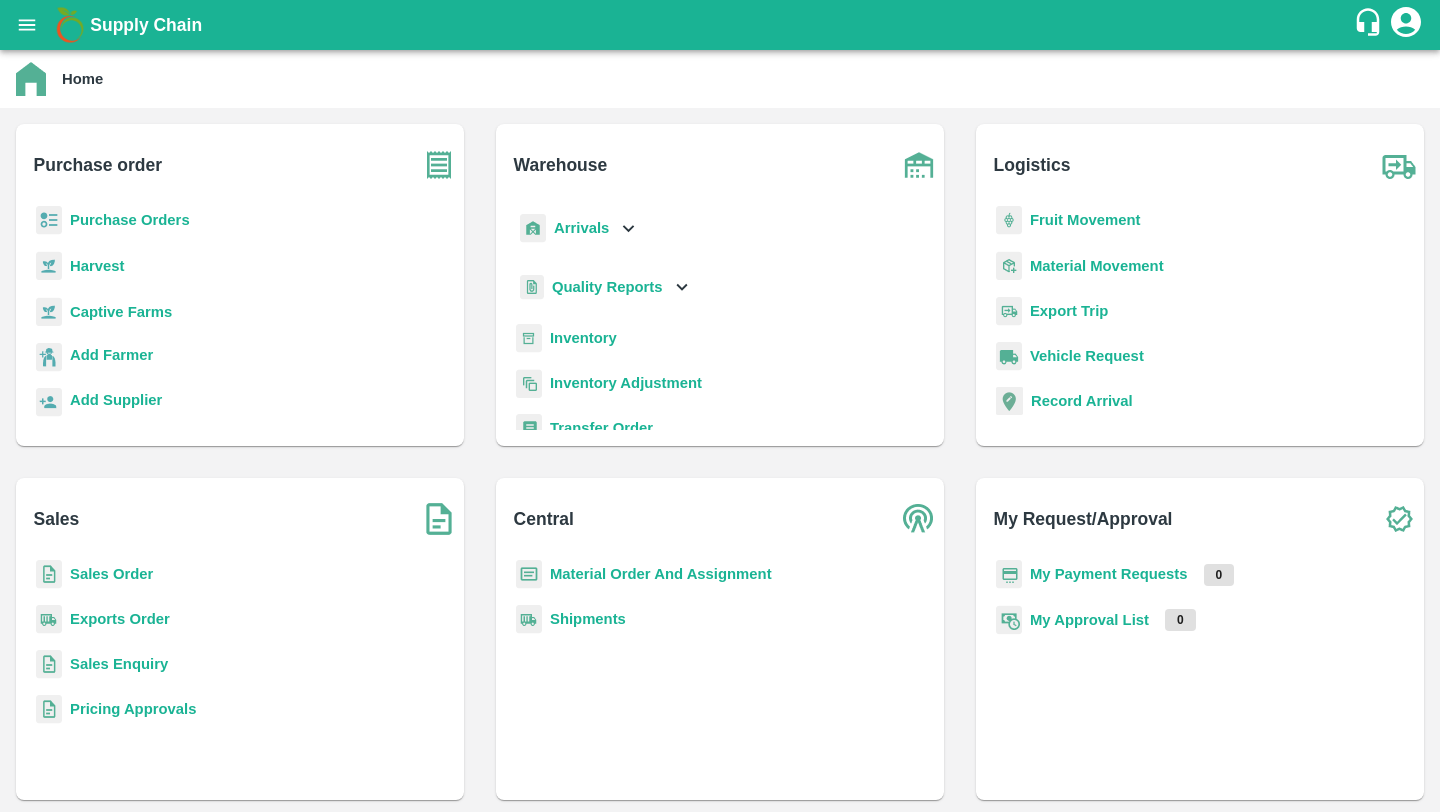 click on "Sales Order" at bounding box center (240, 582) 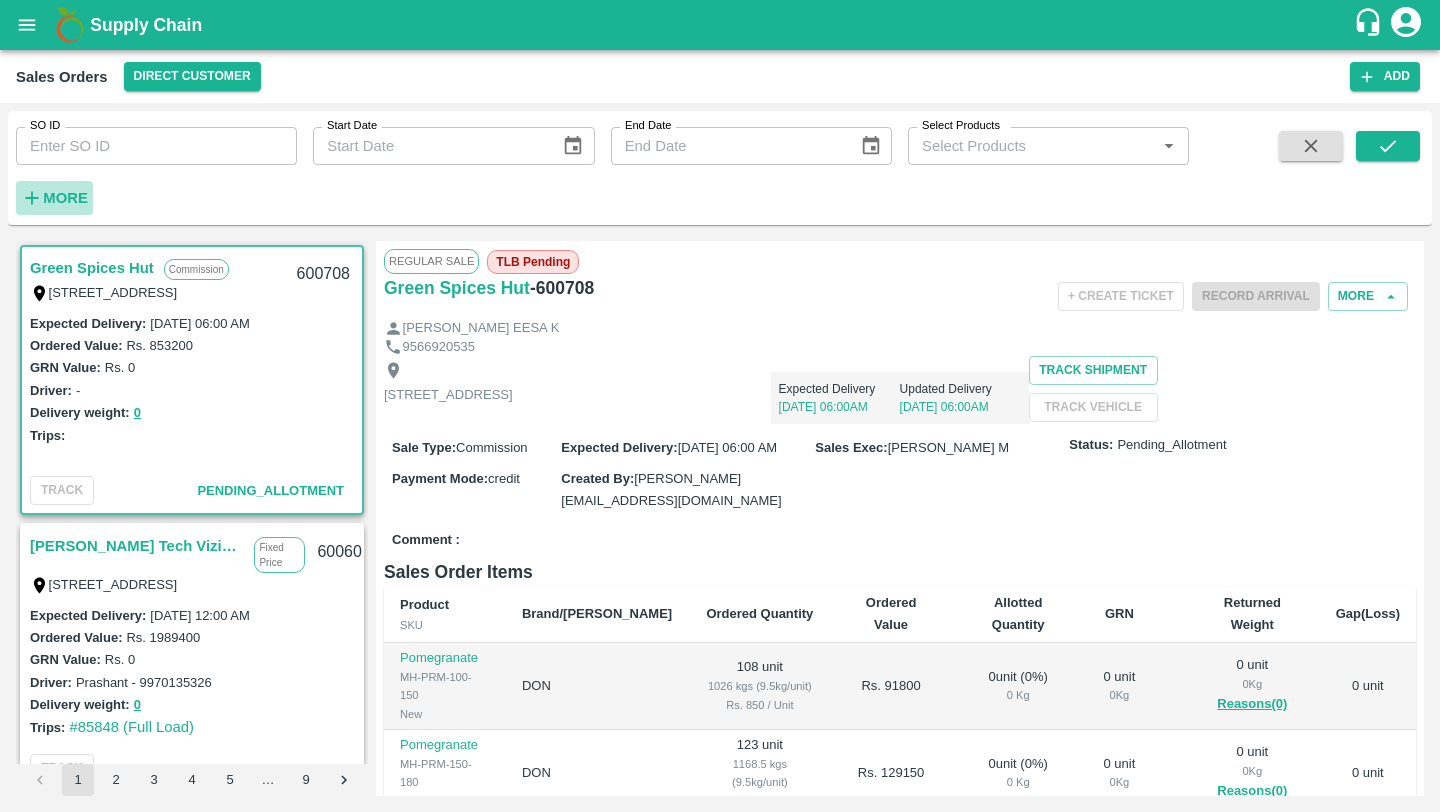 click on "More" at bounding box center [65, 198] 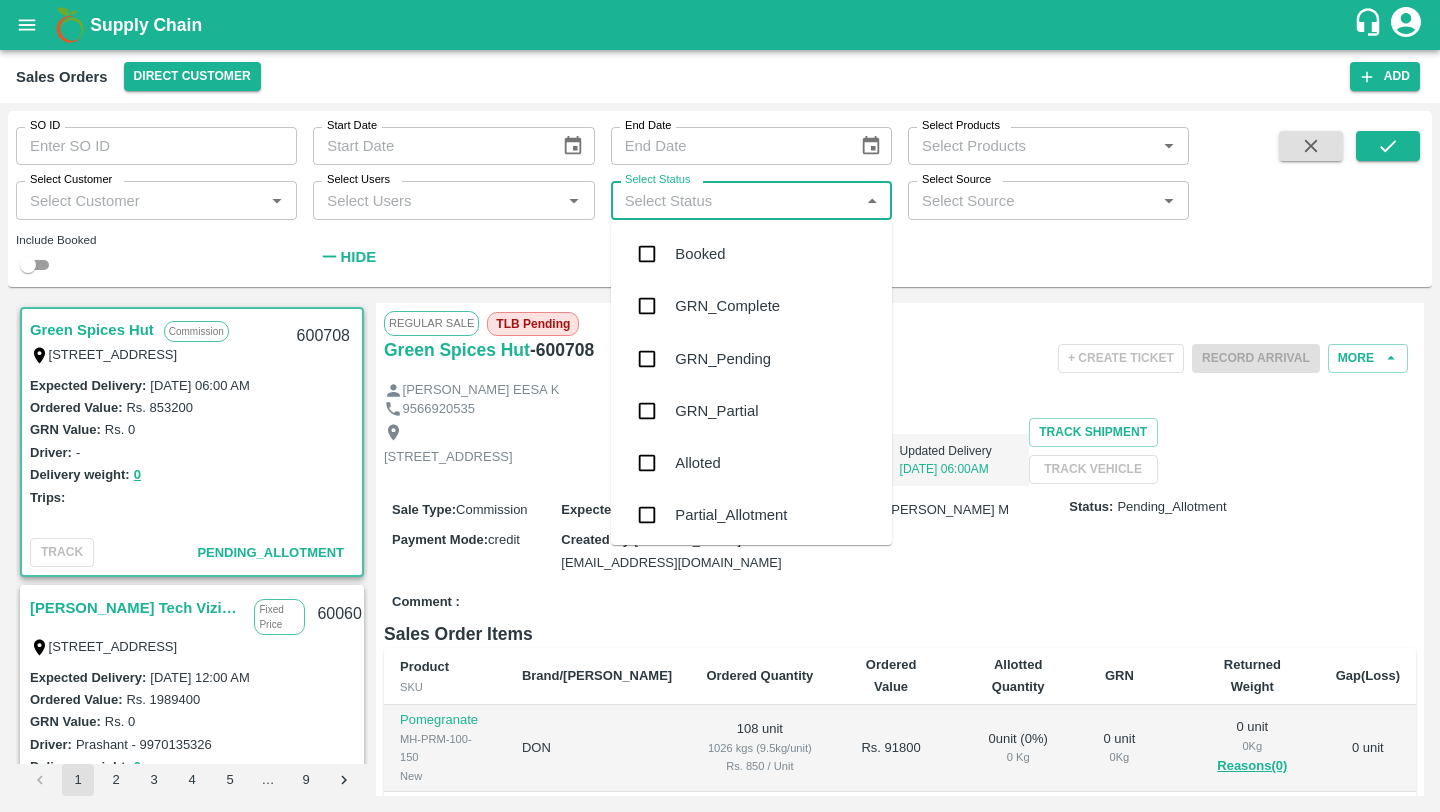 click on "Select Status" at bounding box center (735, 200) 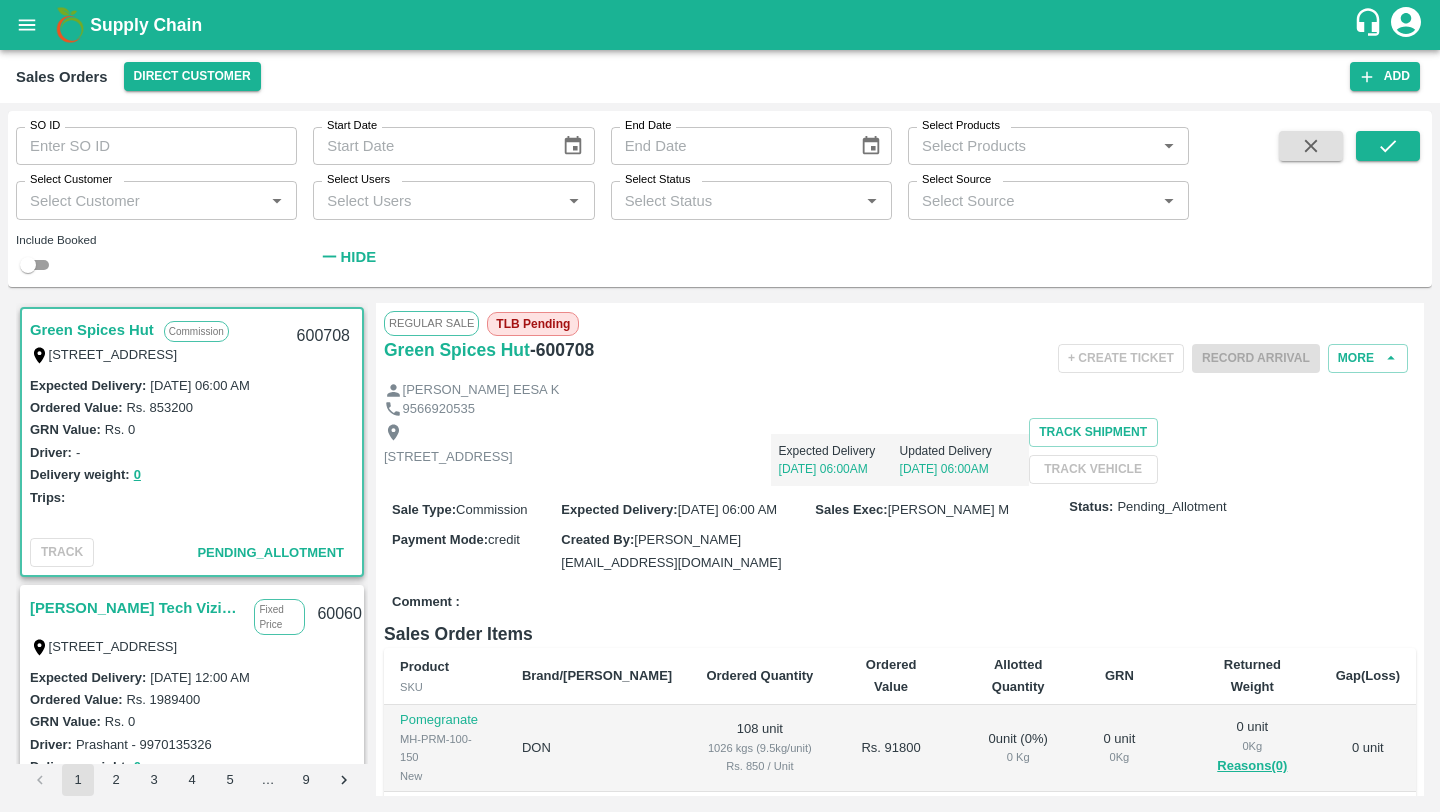 click on "Include Booked" at bounding box center (156, 257) 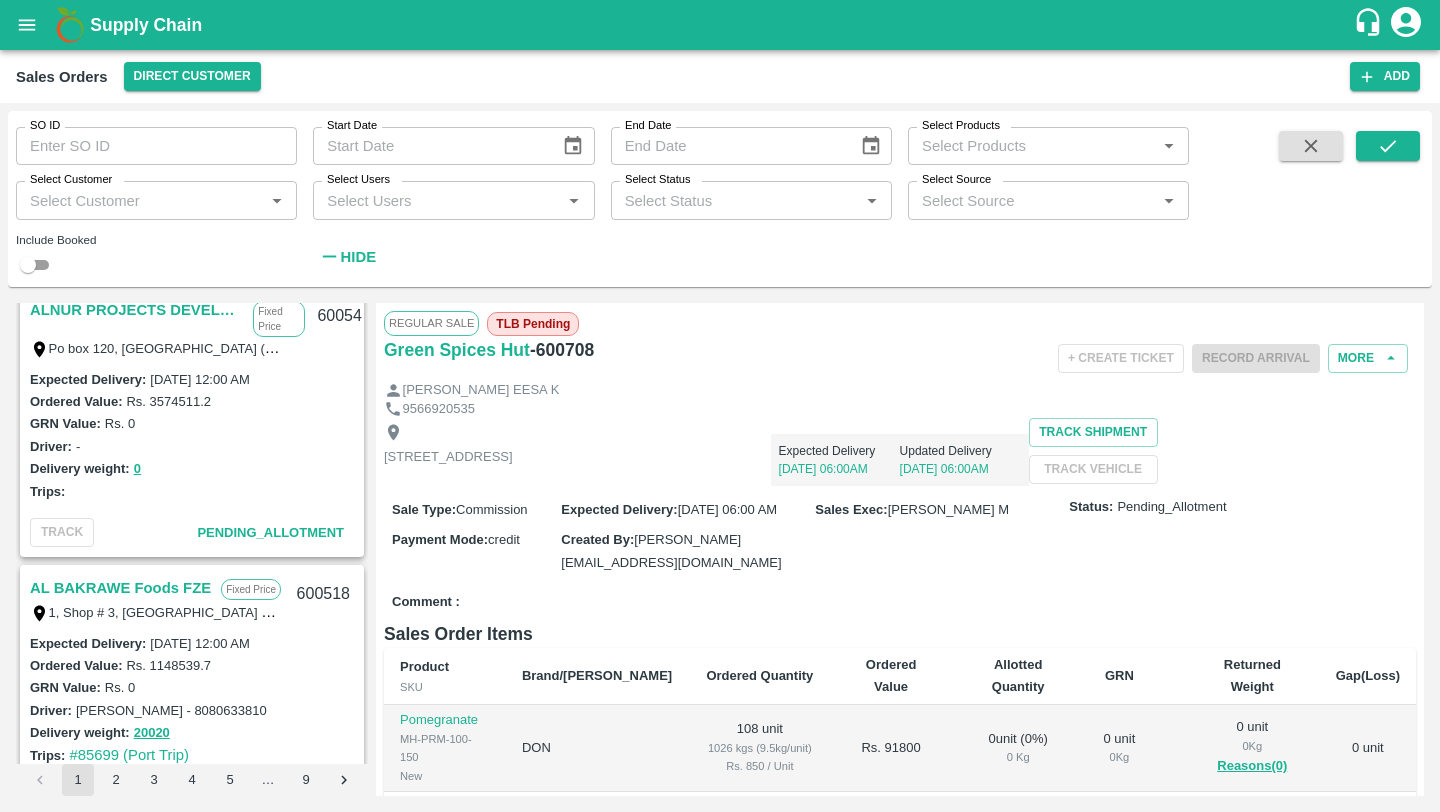 scroll, scrollTop: 1412, scrollLeft: 0, axis: vertical 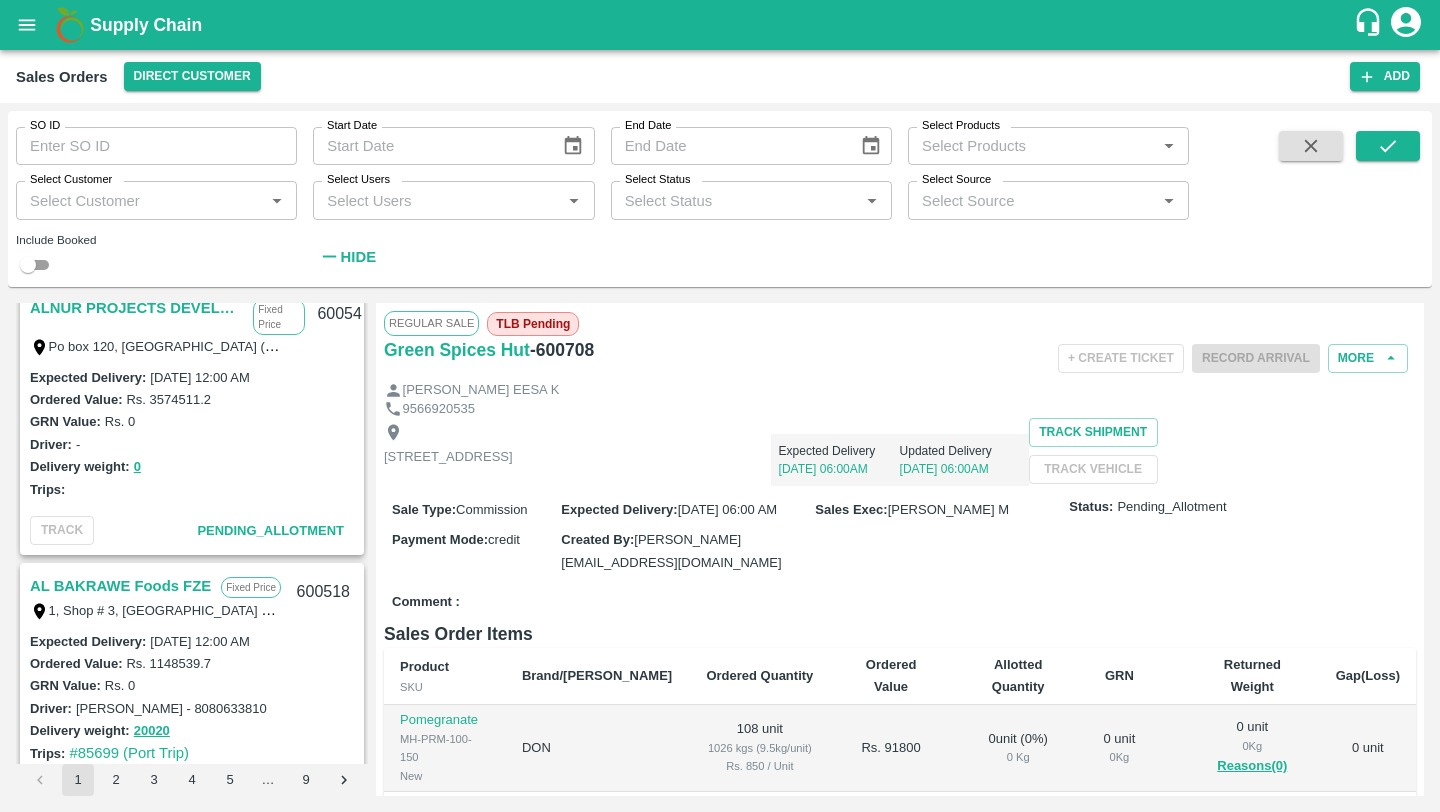 click on "ALNUR PROJECTS DEVELOPMENT" at bounding box center [136, 308] 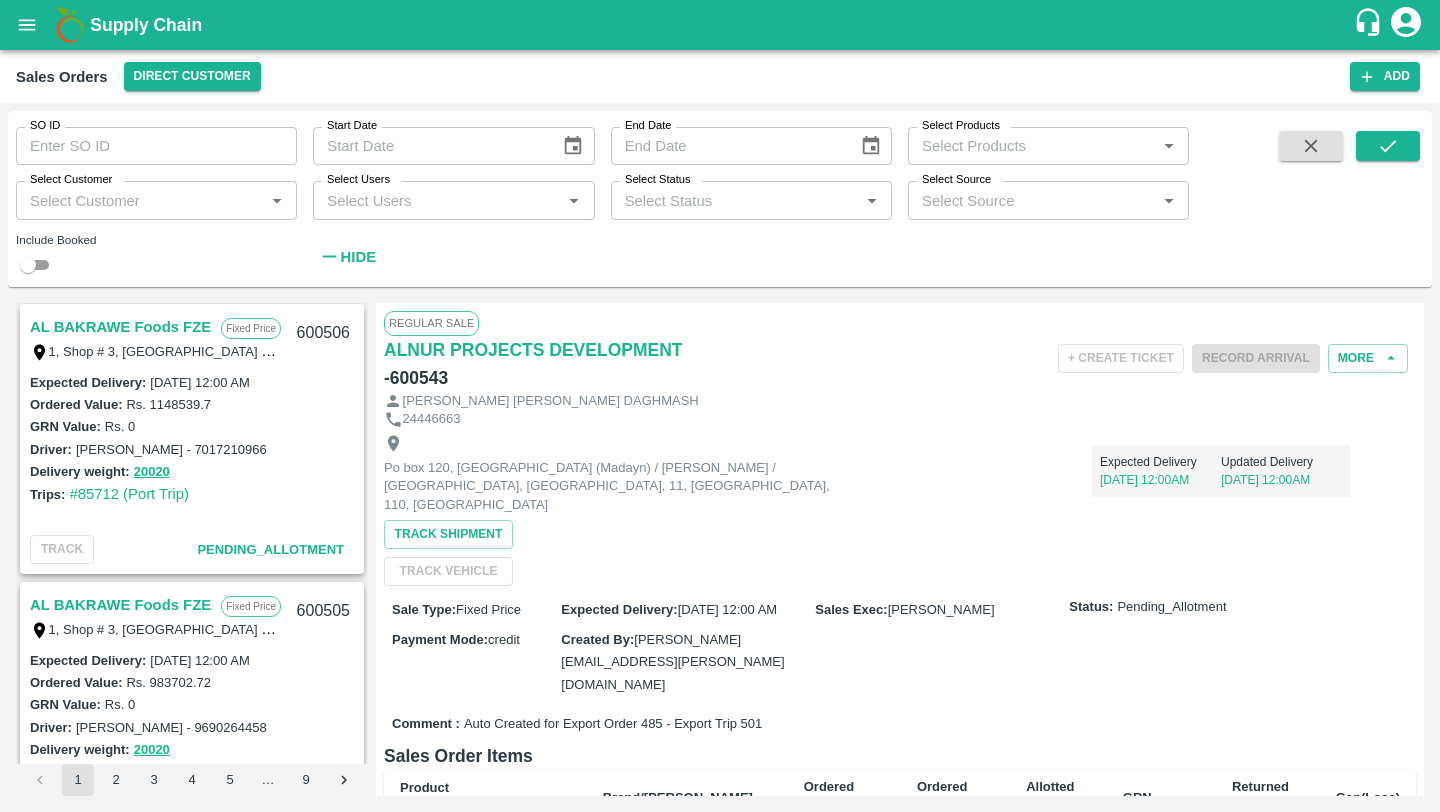 scroll, scrollTop: 4731, scrollLeft: 0, axis: vertical 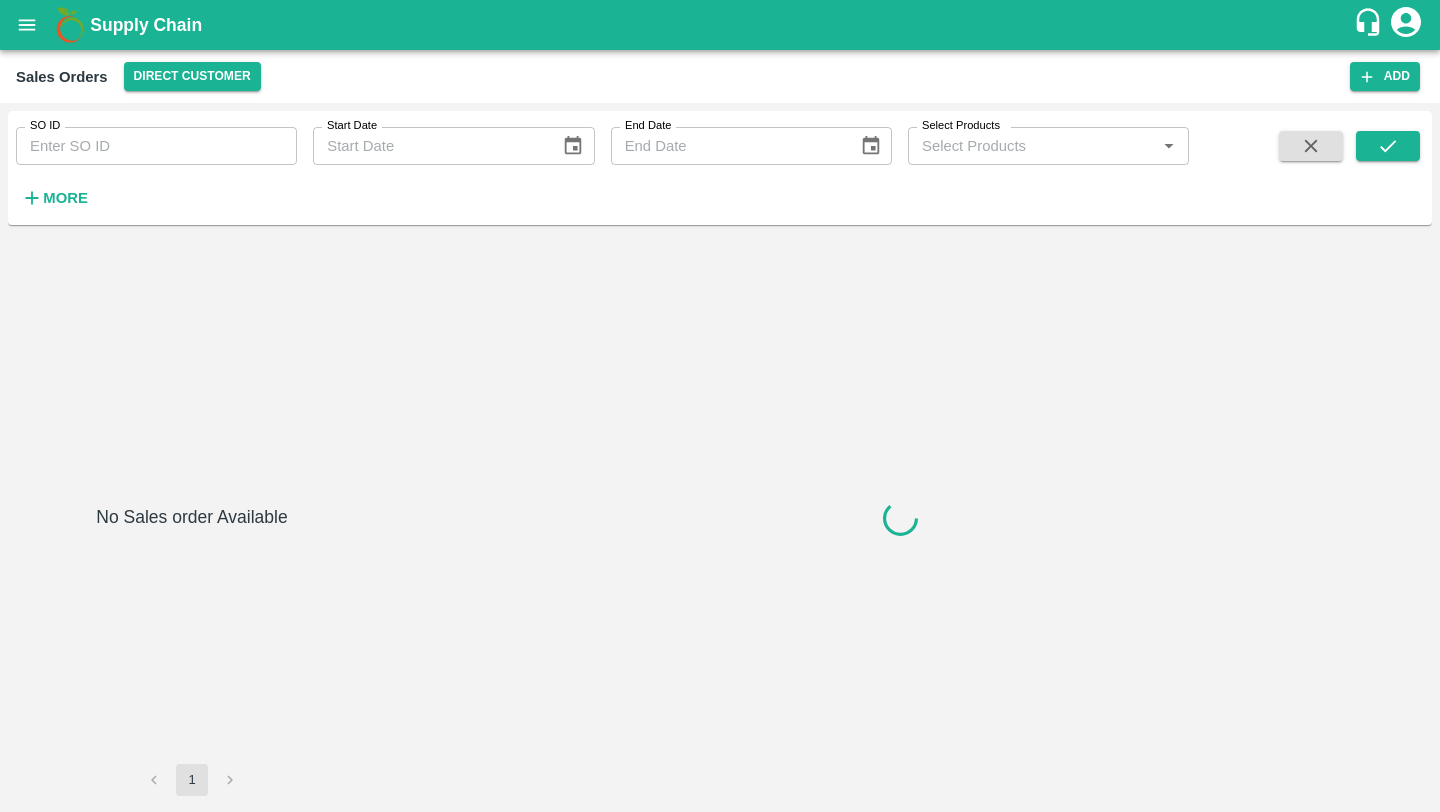 type on "600543" 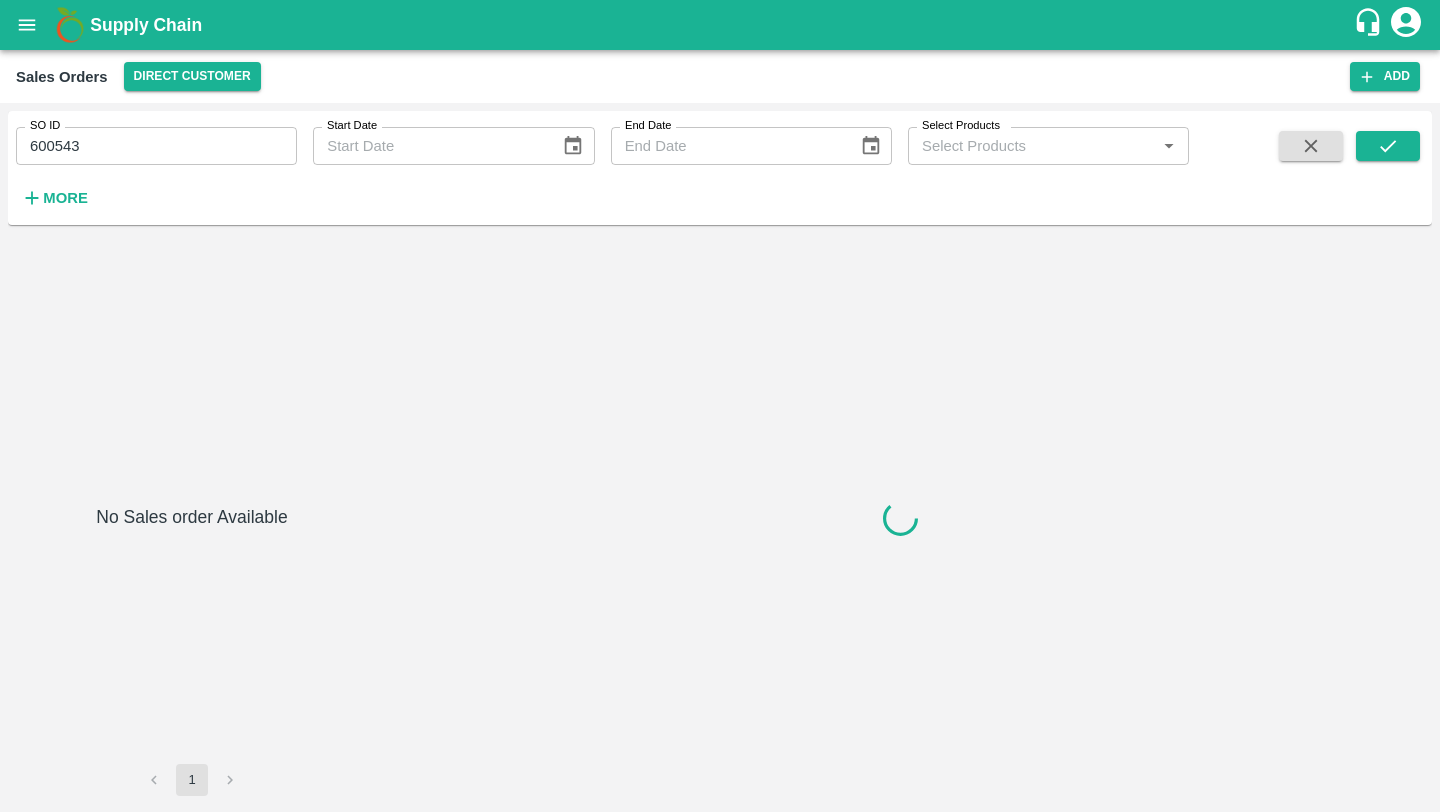 scroll, scrollTop: 0, scrollLeft: 0, axis: both 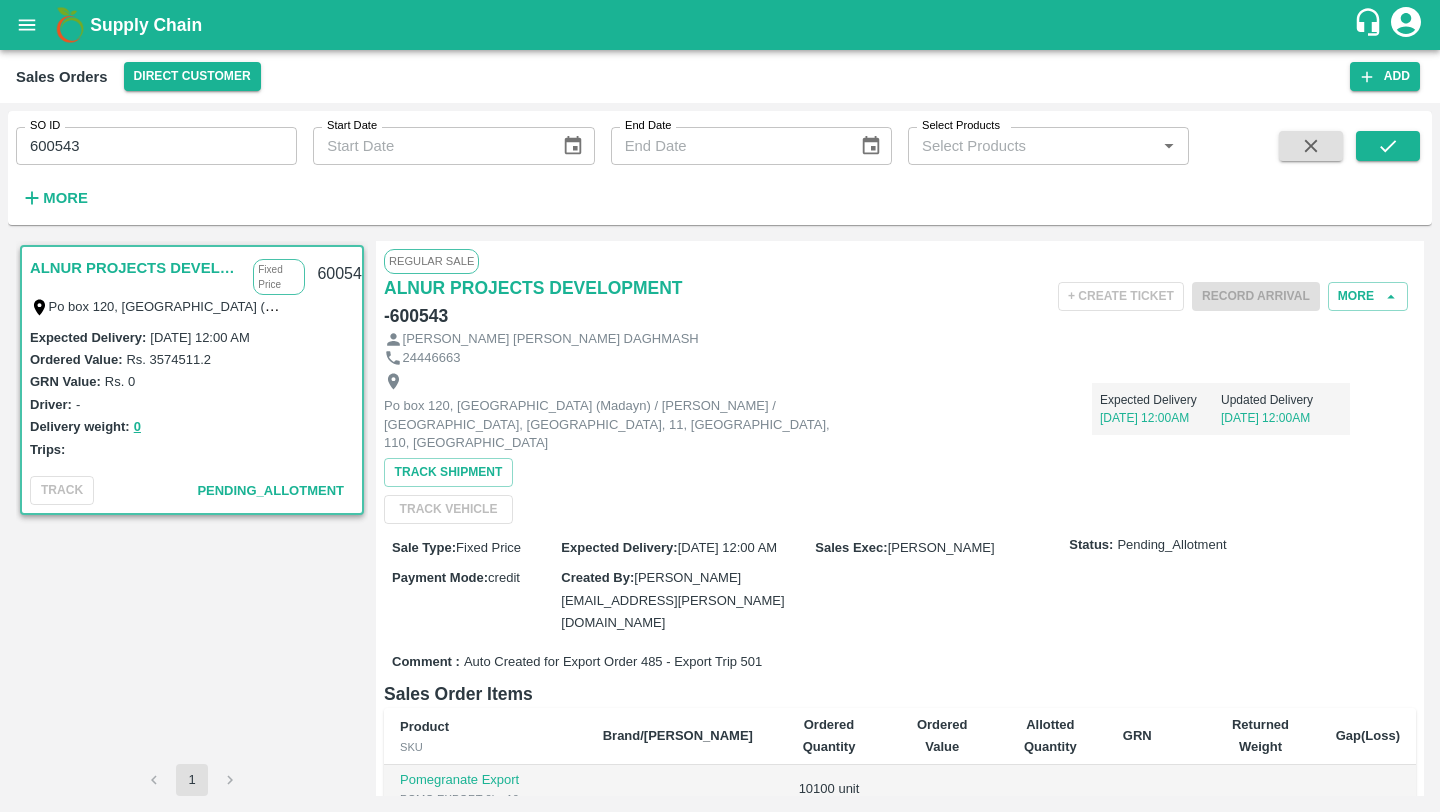 click on "[PERSON_NAME][EMAIL_ADDRESS][PERSON_NAME][DOMAIN_NAME]" at bounding box center [672, 600] 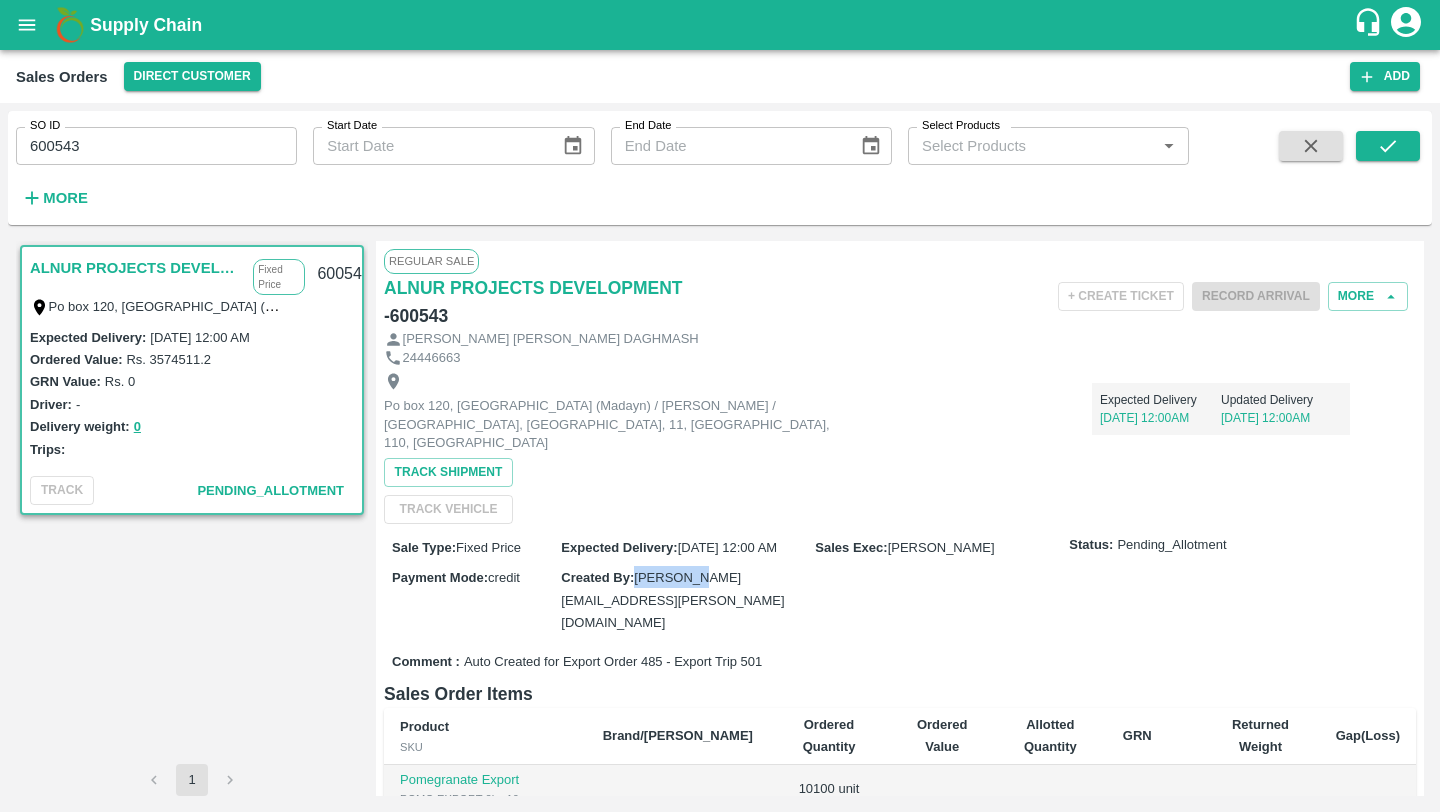 click on "[PERSON_NAME][EMAIL_ADDRESS][PERSON_NAME][DOMAIN_NAME]" at bounding box center (672, 600) 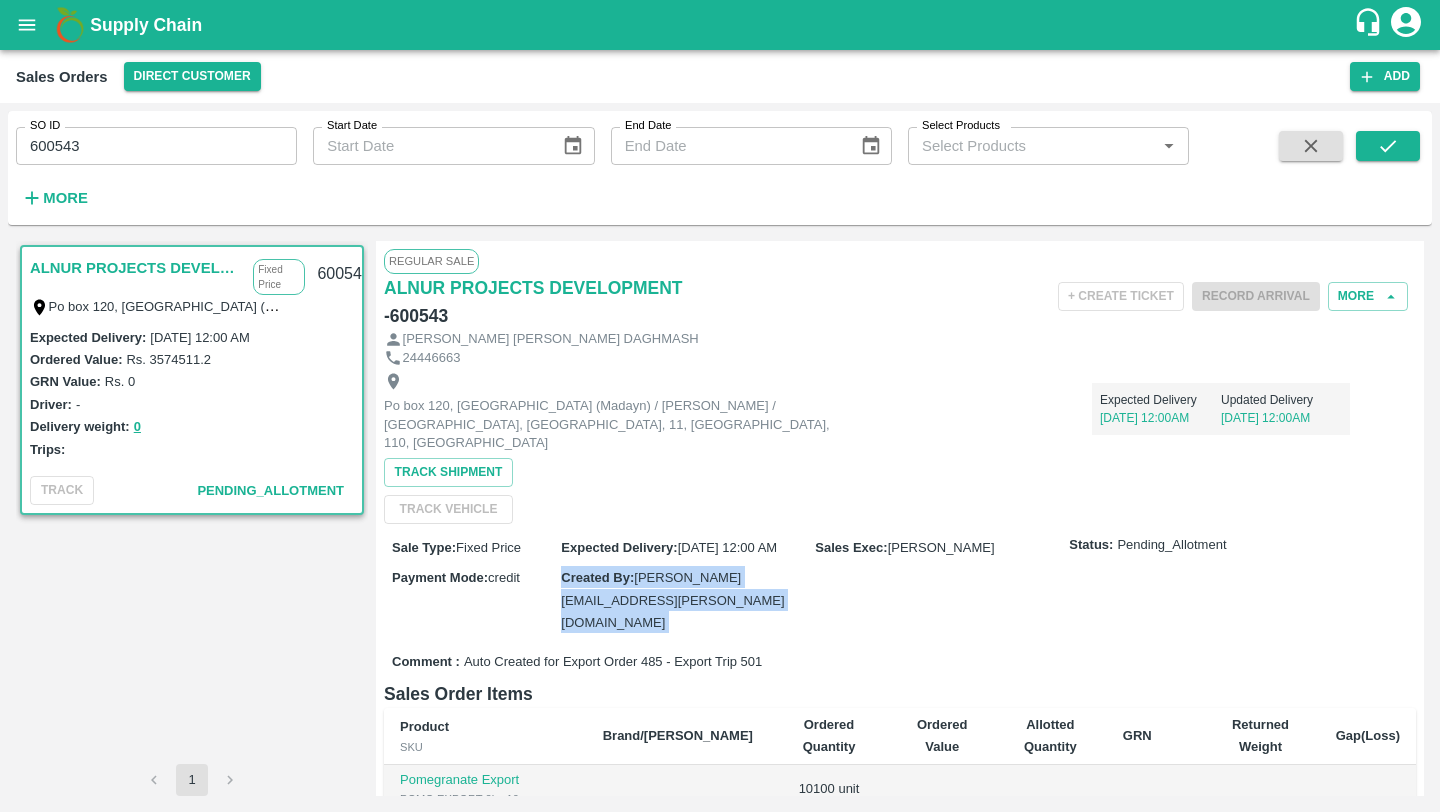 click on "[PERSON_NAME][EMAIL_ADDRESS][PERSON_NAME][DOMAIN_NAME]" at bounding box center [672, 600] 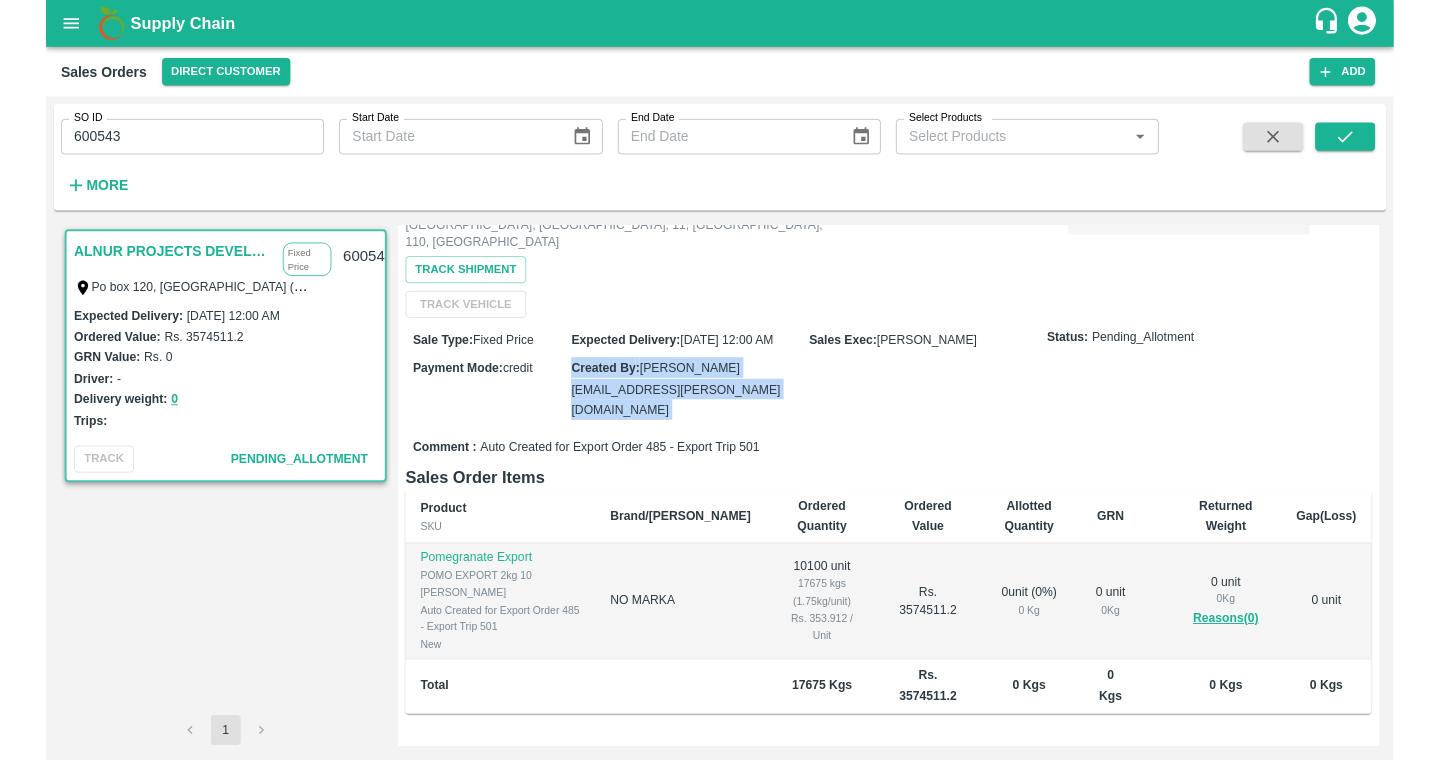 scroll, scrollTop: 0, scrollLeft: 0, axis: both 